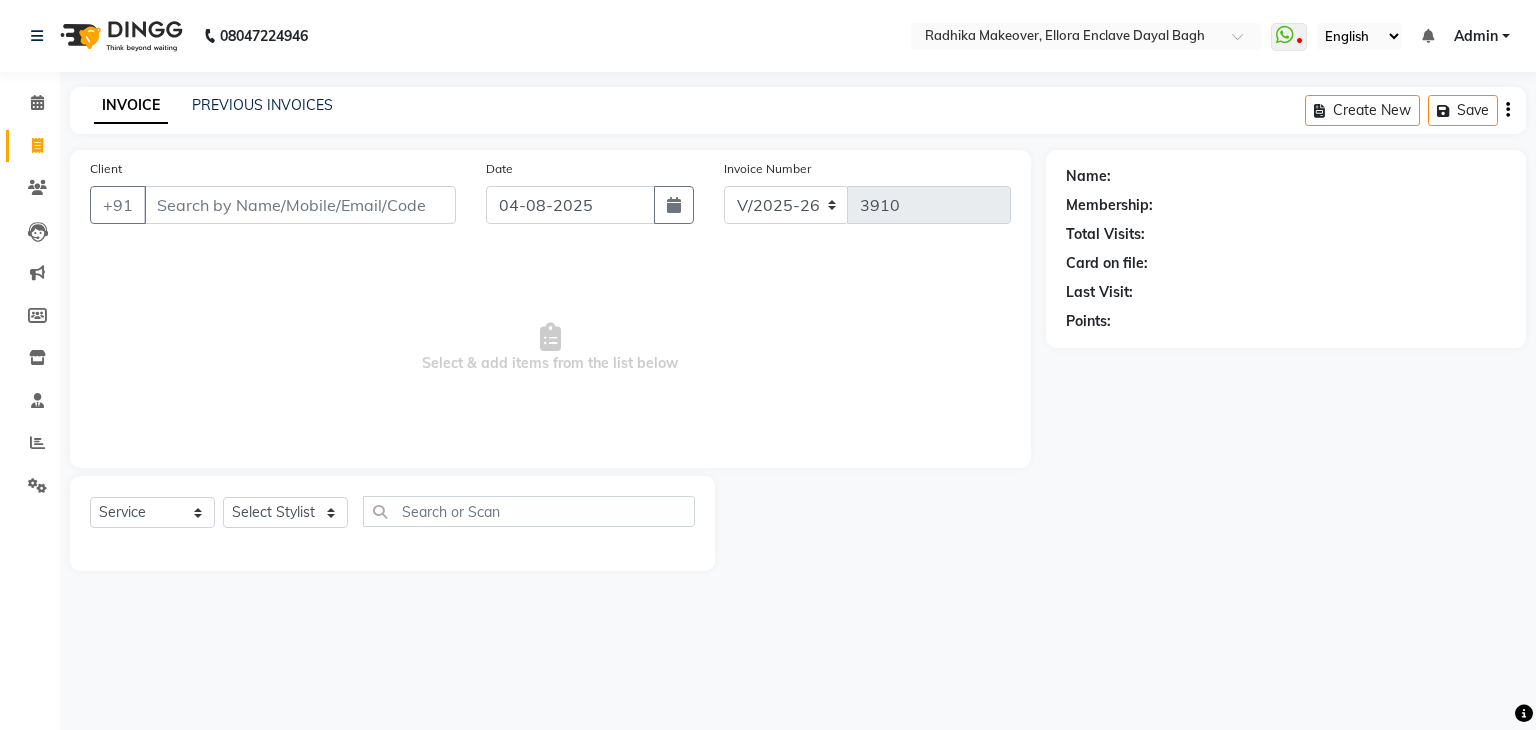select on "6880" 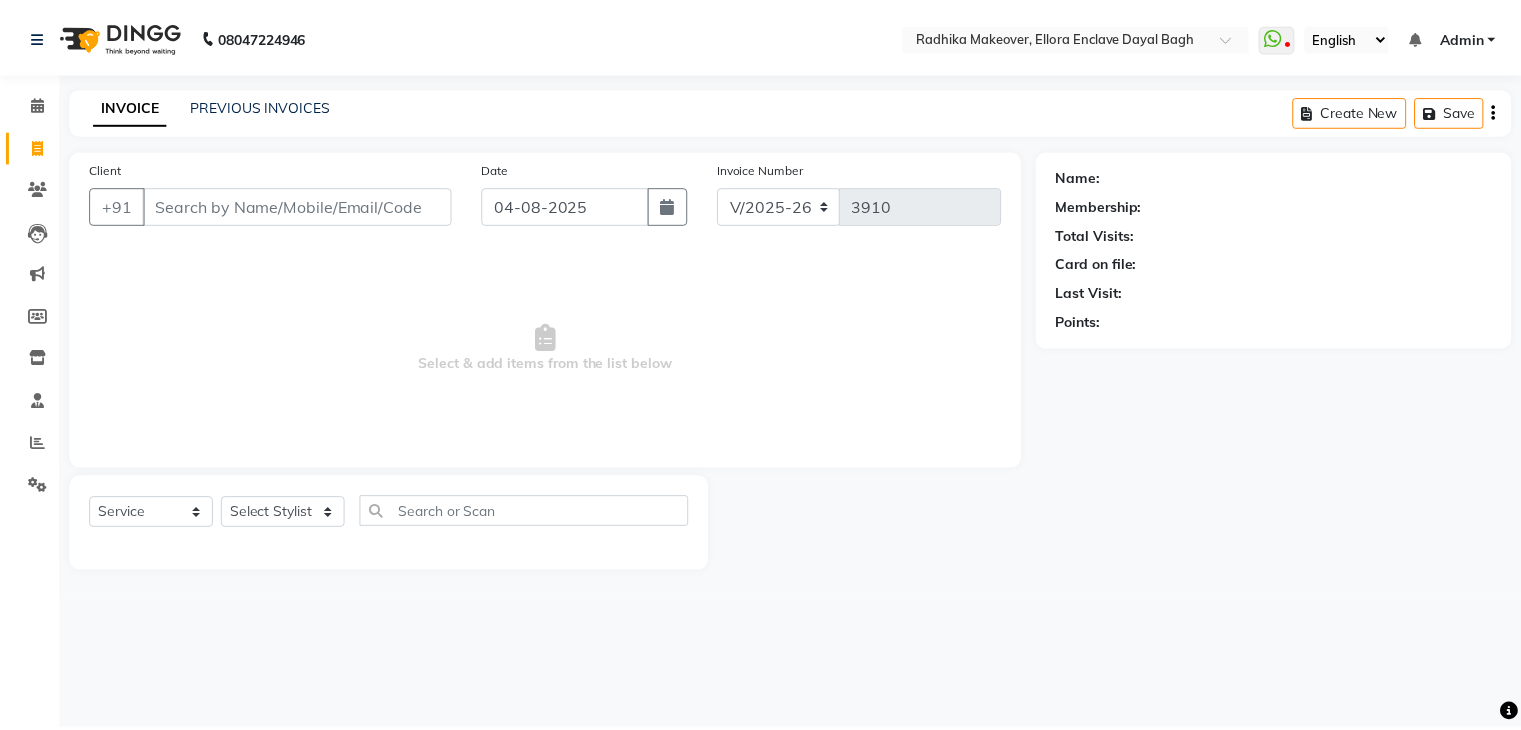 scroll, scrollTop: 0, scrollLeft: 0, axis: both 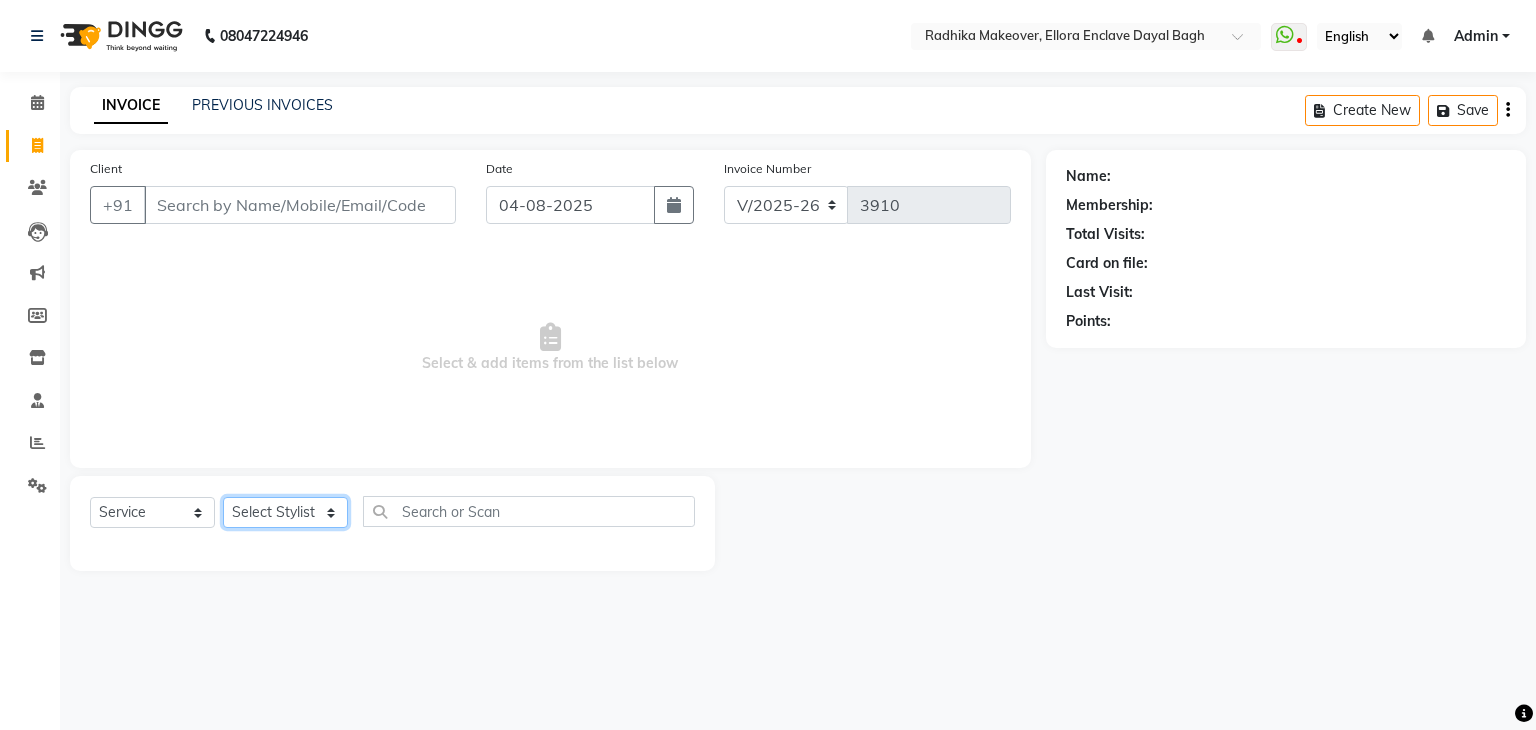click on "Select Stylist AMAN DANISH SALMANI GOPAL PACHORI KANU KAVITA KIRAN KUMARI MEENU KUMARI NEHA NIKHIL CHAUDHARY Priya PRIYANKA YADAV RASHMI SANDHYA SHAGUFTA SHWETA SONA SAXENA SOUMYA TUSHAR OTWAL VINAY KUMAR" 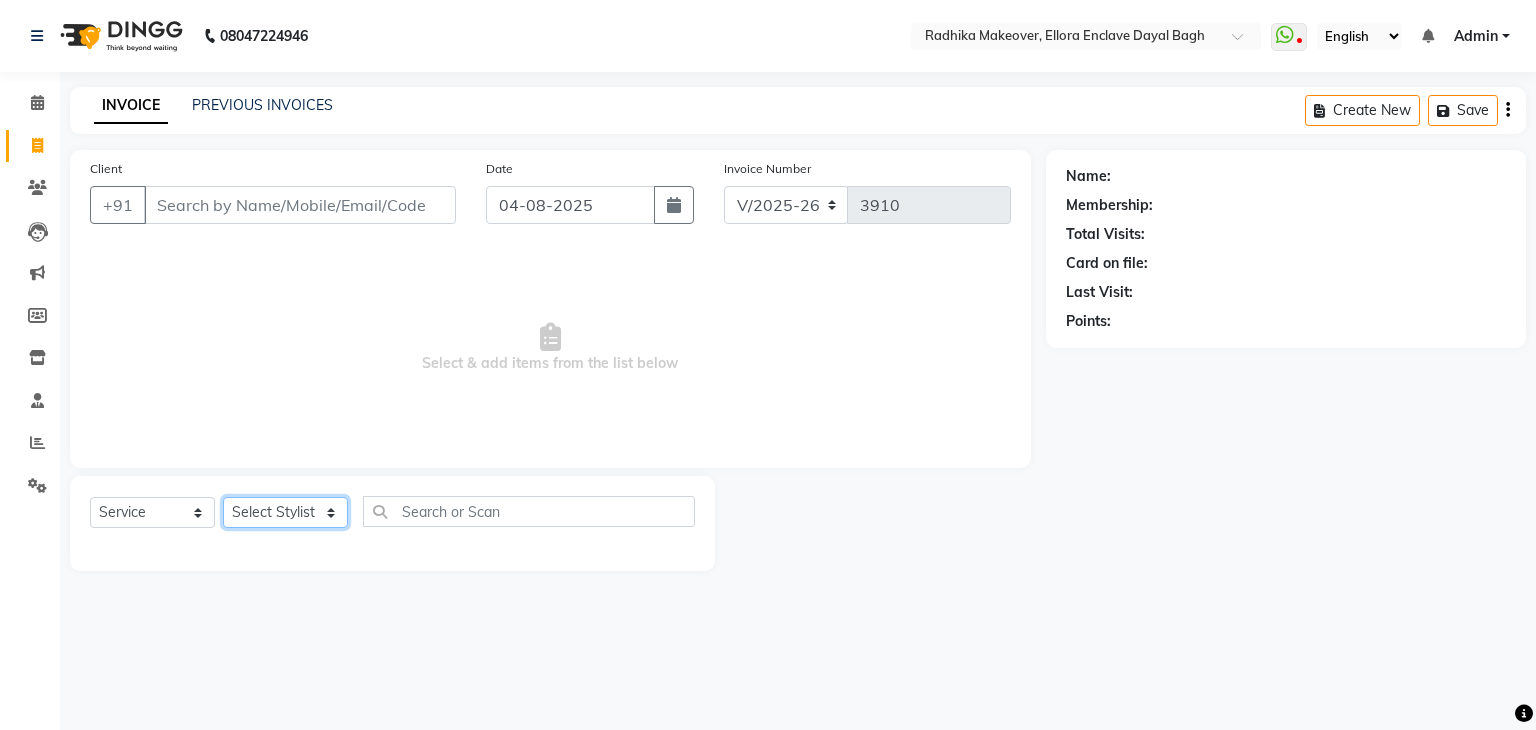 select on "53888" 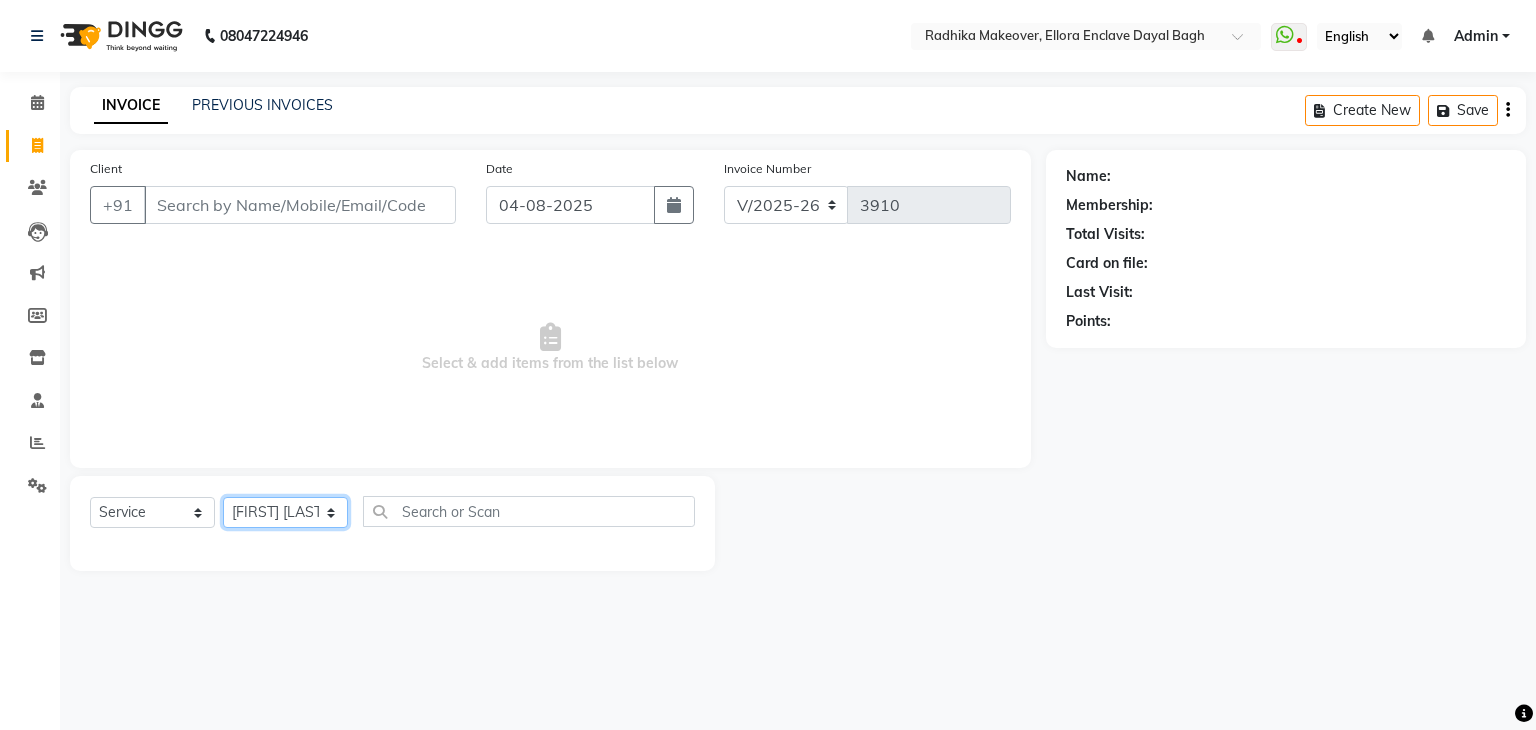 click on "Select Stylist AMAN DANISH SALMANI GOPAL PACHORI KANU KAVITA KIRAN KUMARI MEENU KUMARI NEHA NIKHIL CHAUDHARY Priya PRIYANKA YADAV RASHMI SANDHYA SHAGUFTA SHWETA SONA SAXENA SOUMYA TUSHAR OTWAL VINAY KUMAR" 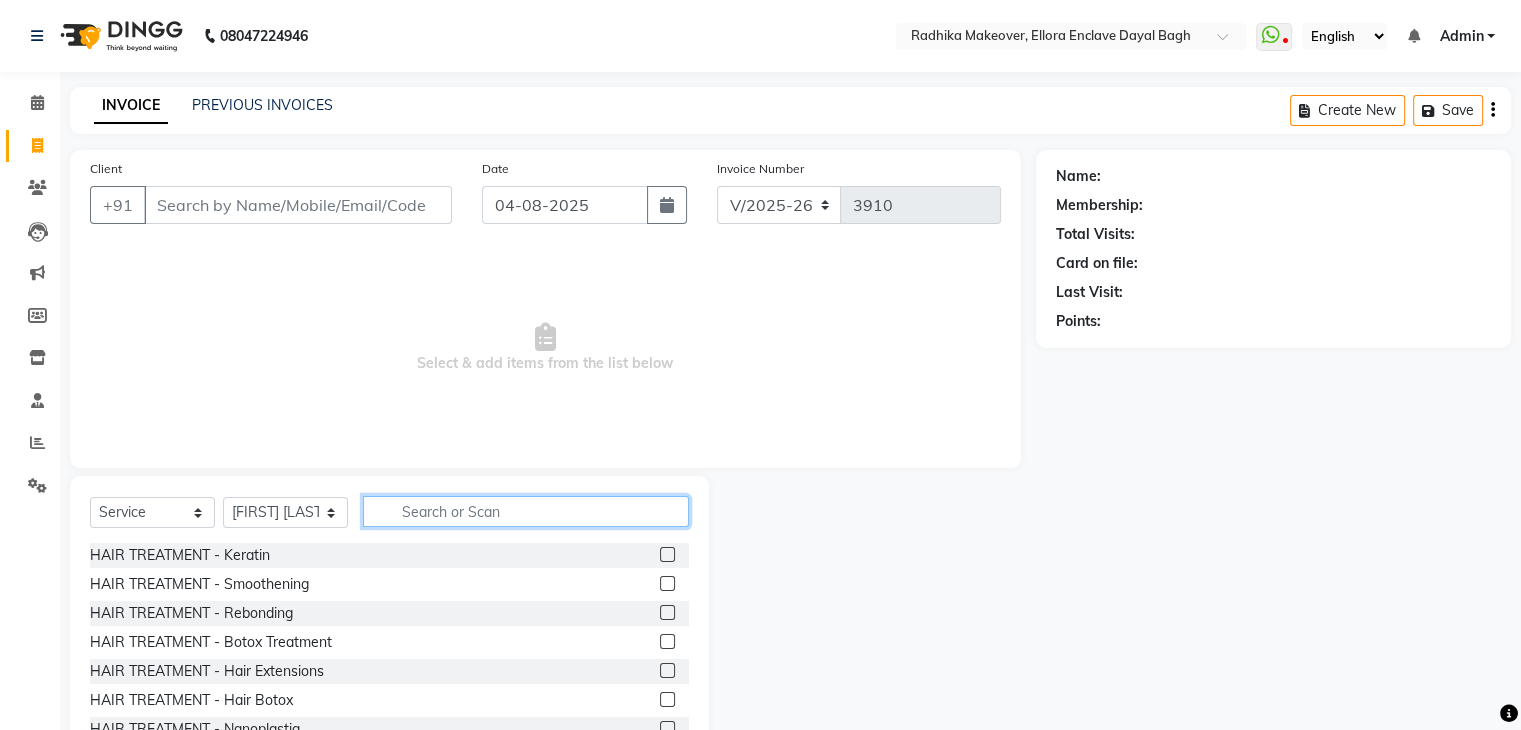 click 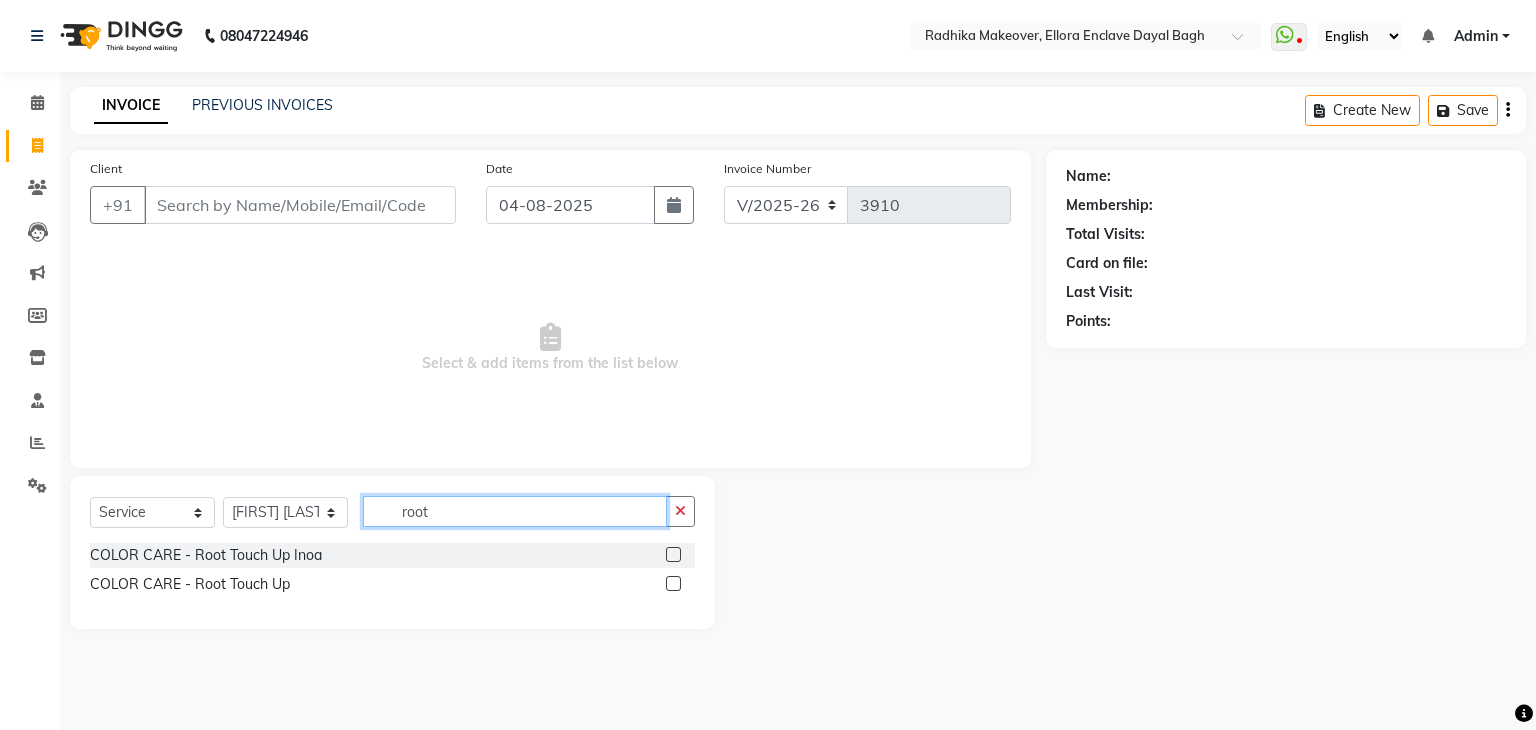 type on "root" 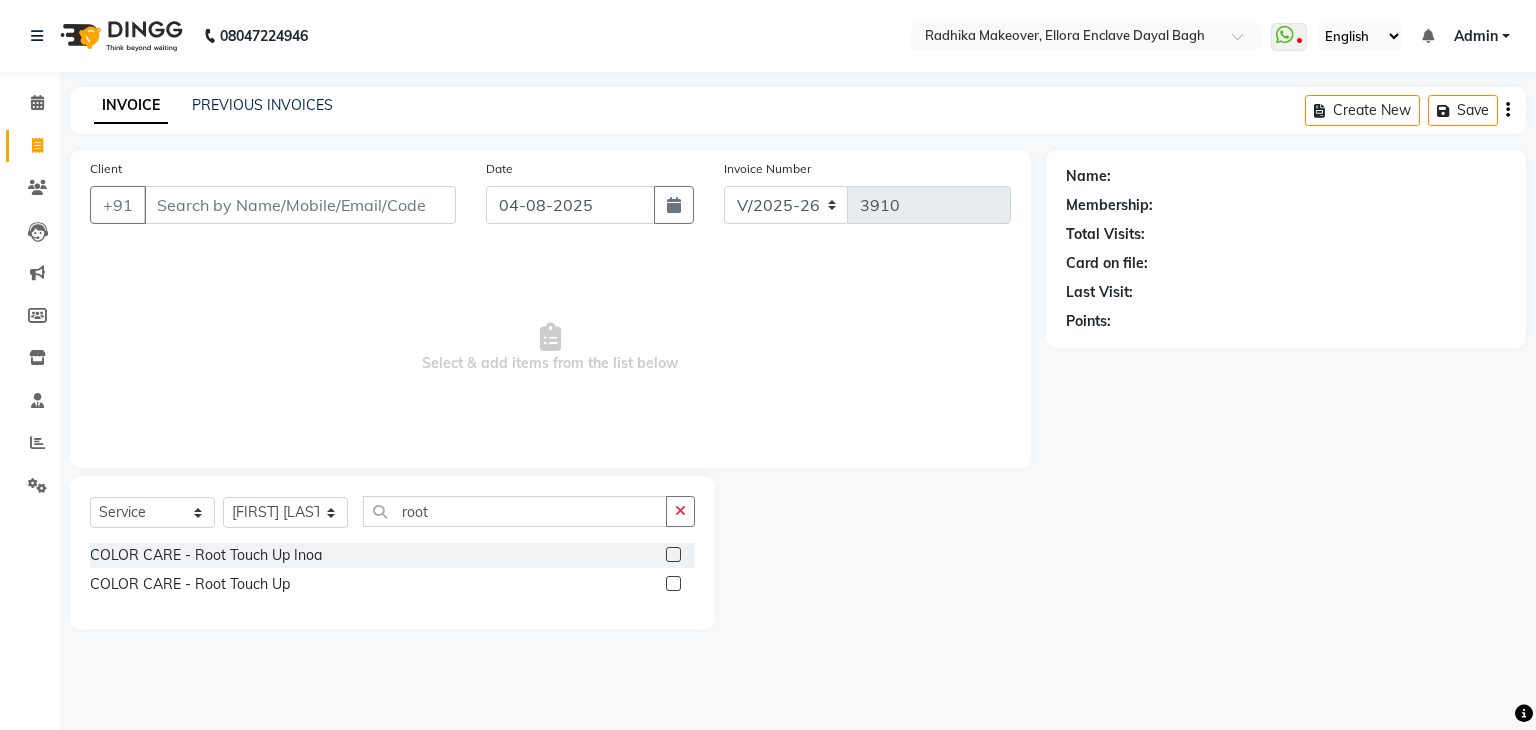 click 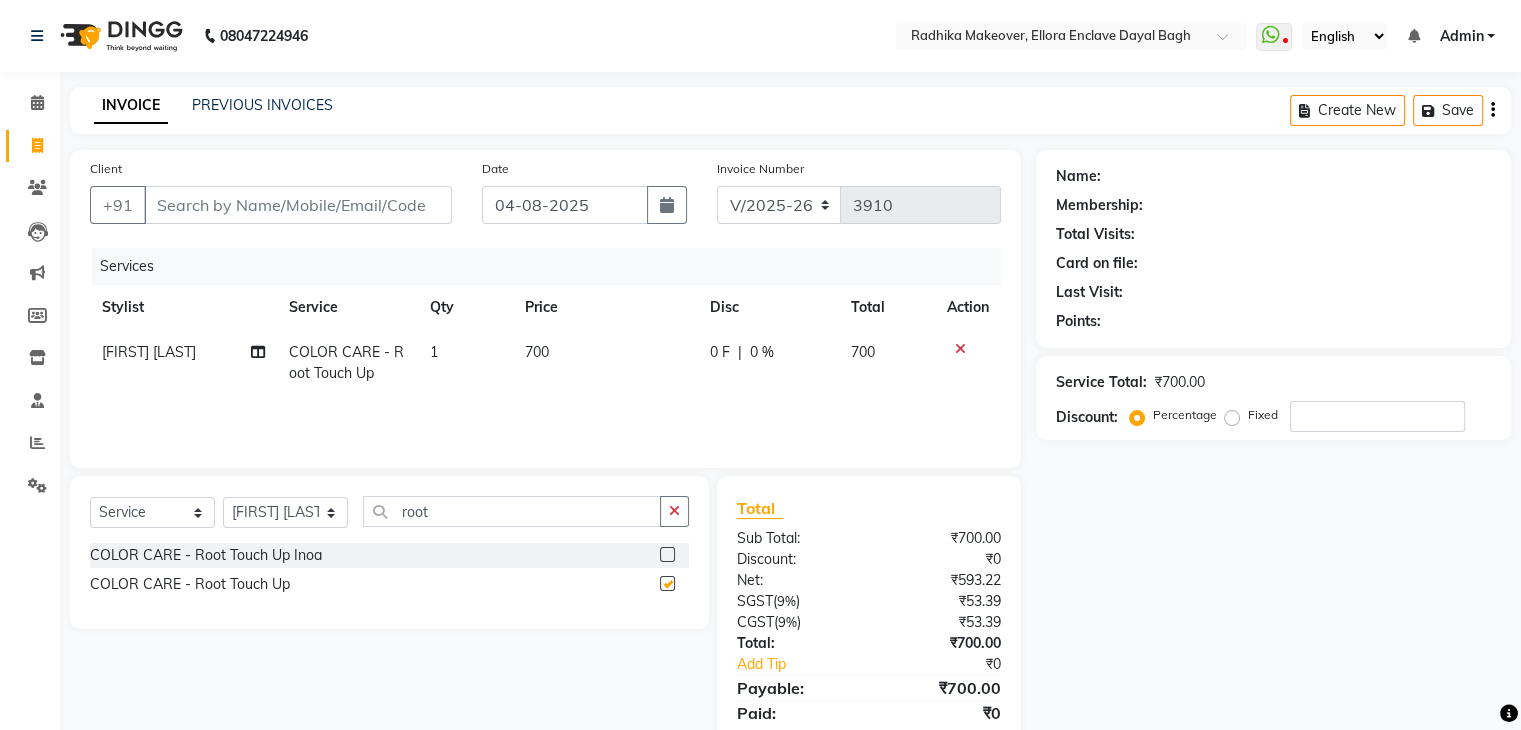 checkbox on "false" 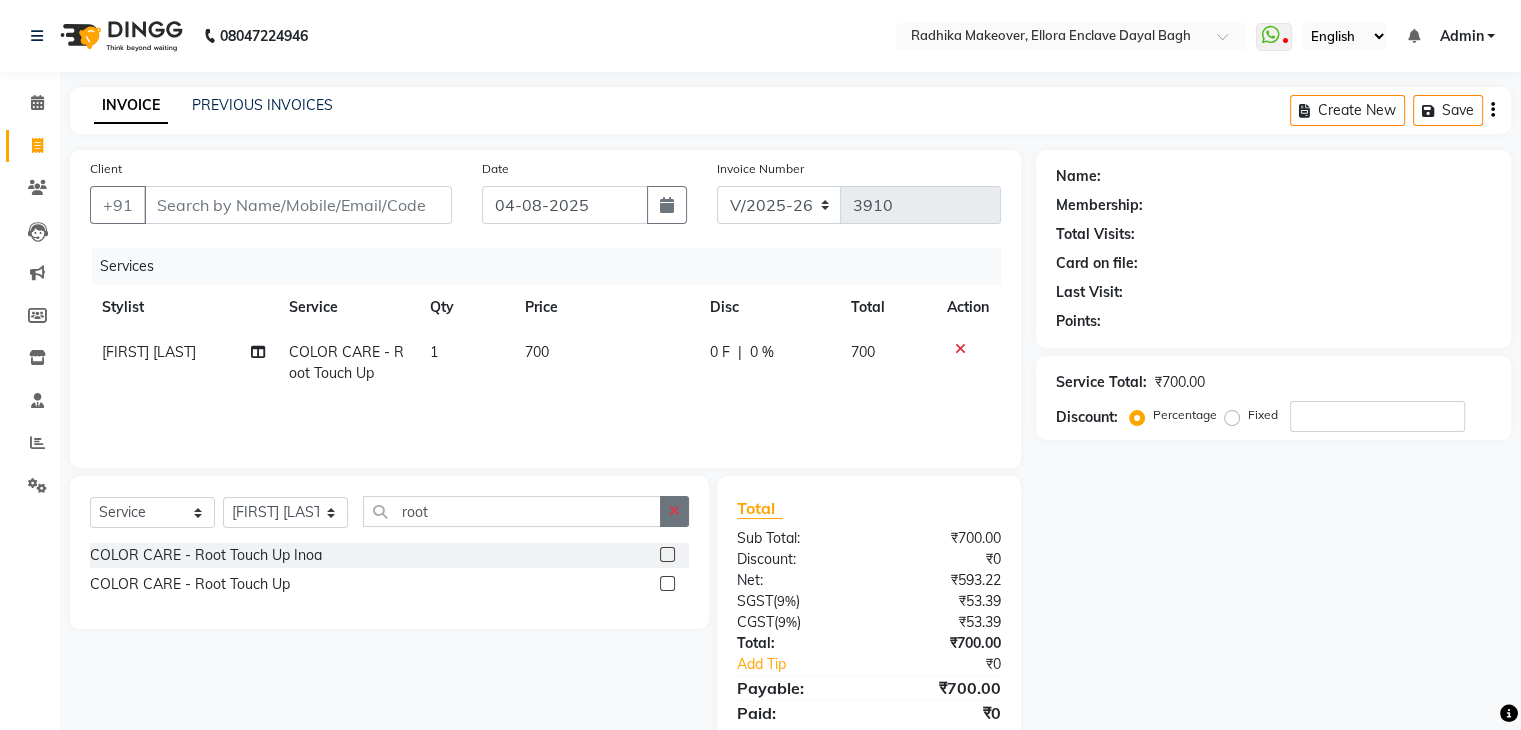 click 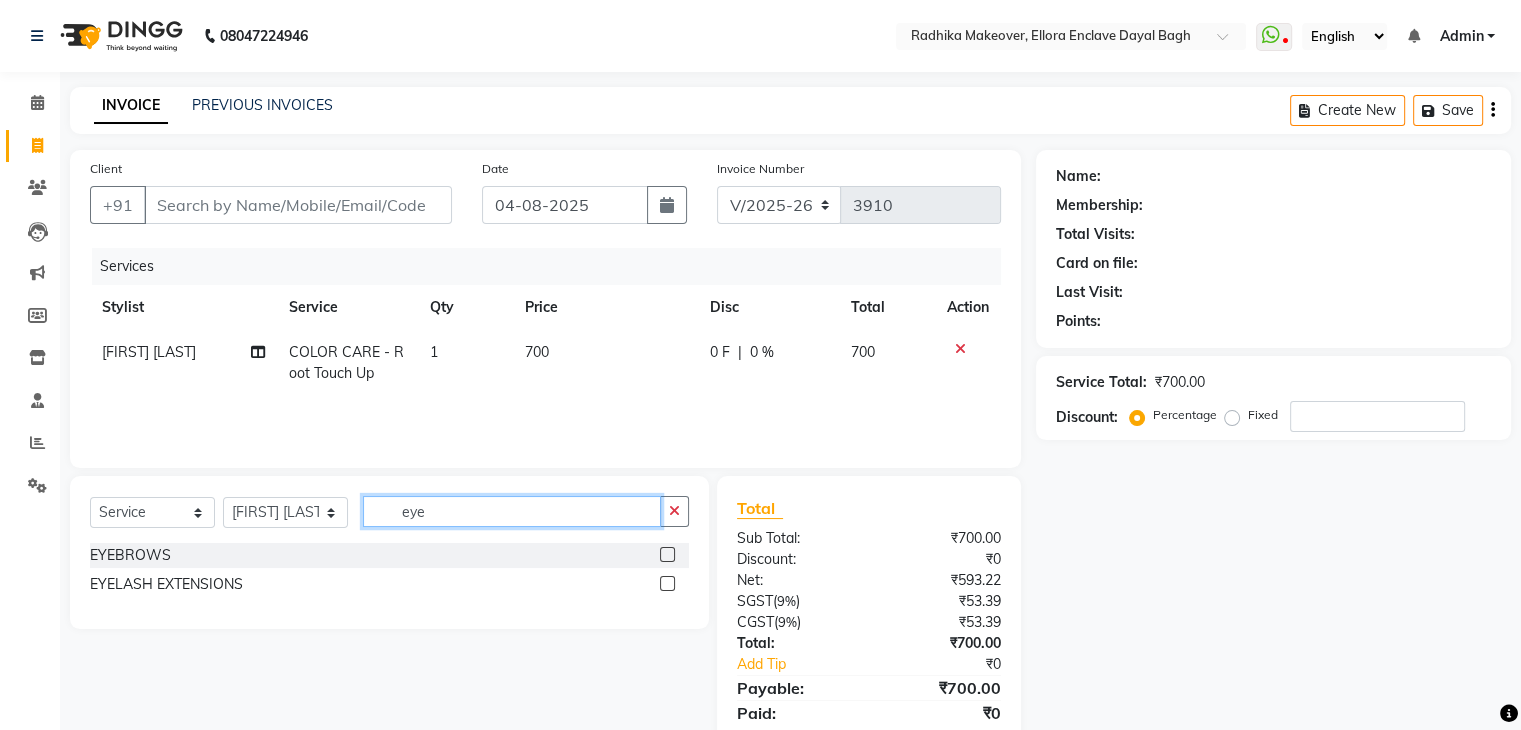 type on "eye" 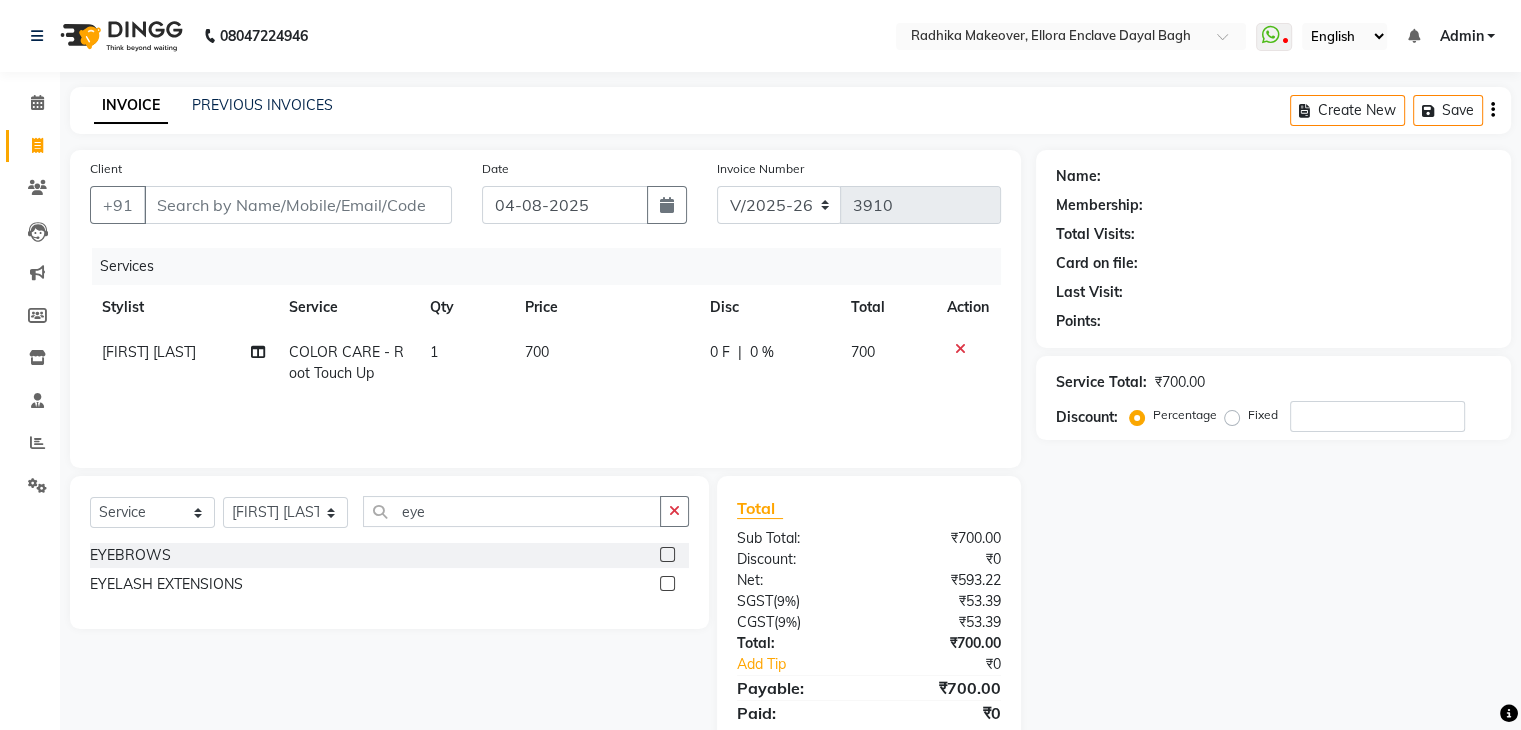 click 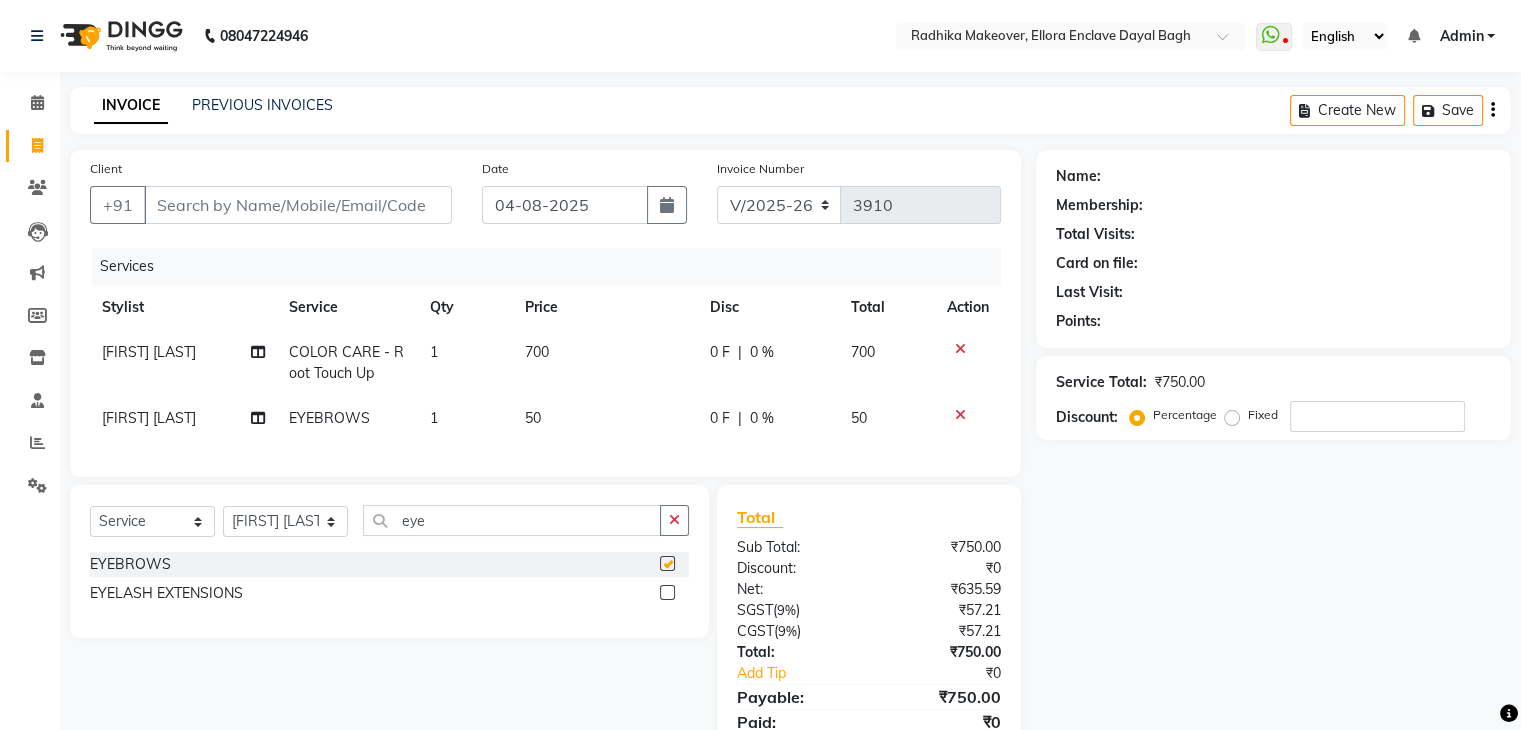 checkbox on "false" 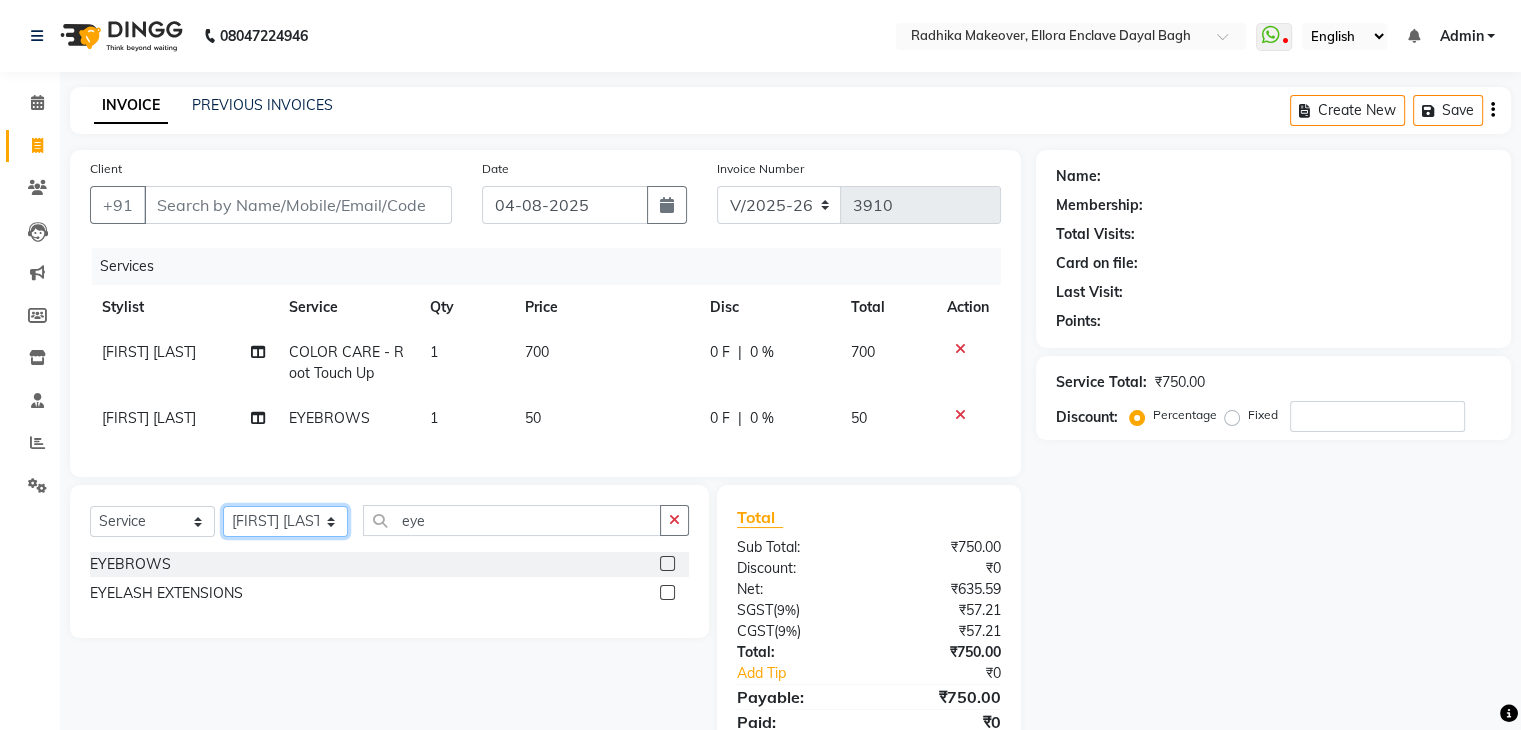 click on "Select Stylist AMAN DANISH SALMANI GOPAL PACHORI KANU KAVITA KIRAN KUMARI MEENU KUMARI NEHA NIKHIL CHAUDHARY Priya PRIYANKA YADAV RASHMI SANDHYA SHAGUFTA SHWETA SONA SAXENA SOUMYA TUSHAR OTWAL VINAY KUMAR" 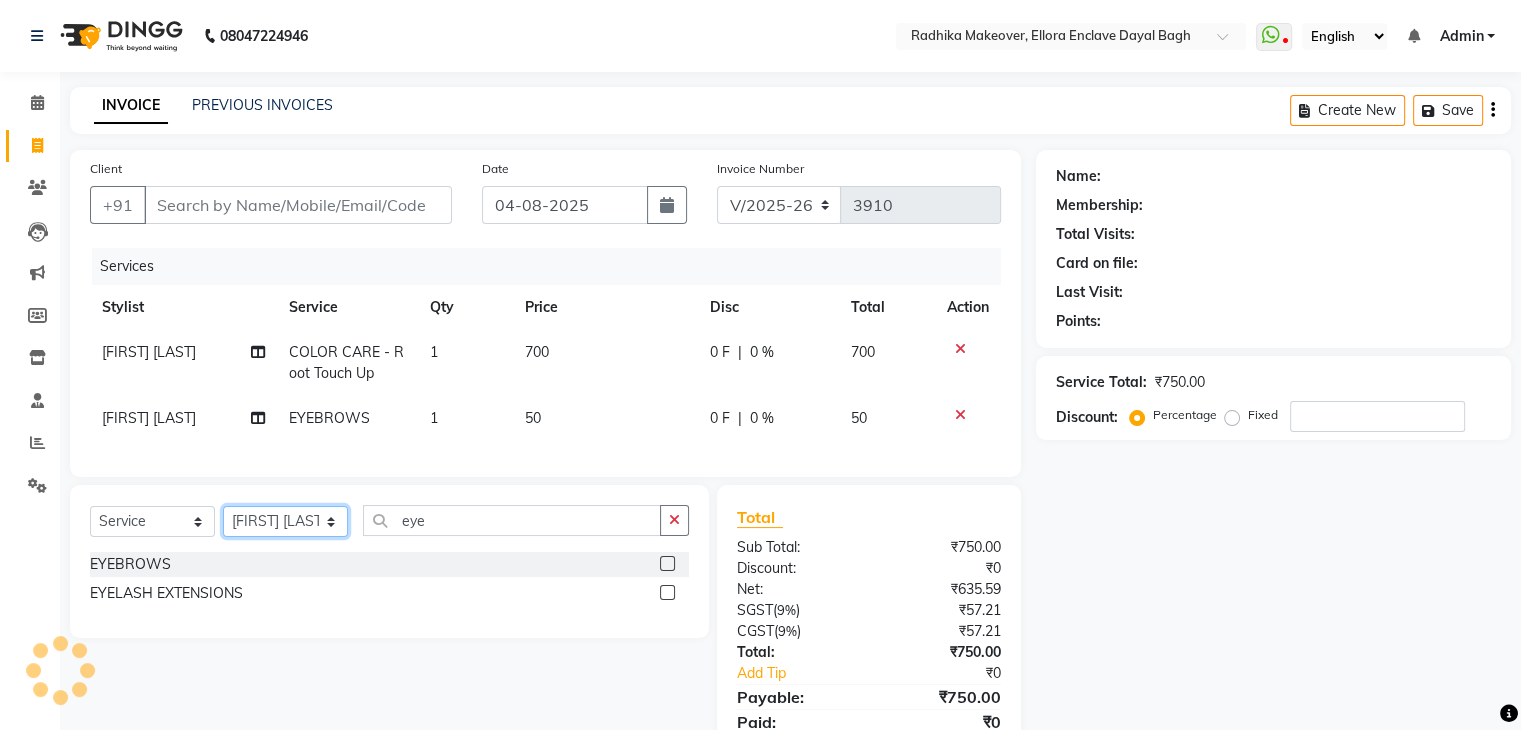 select on "53887" 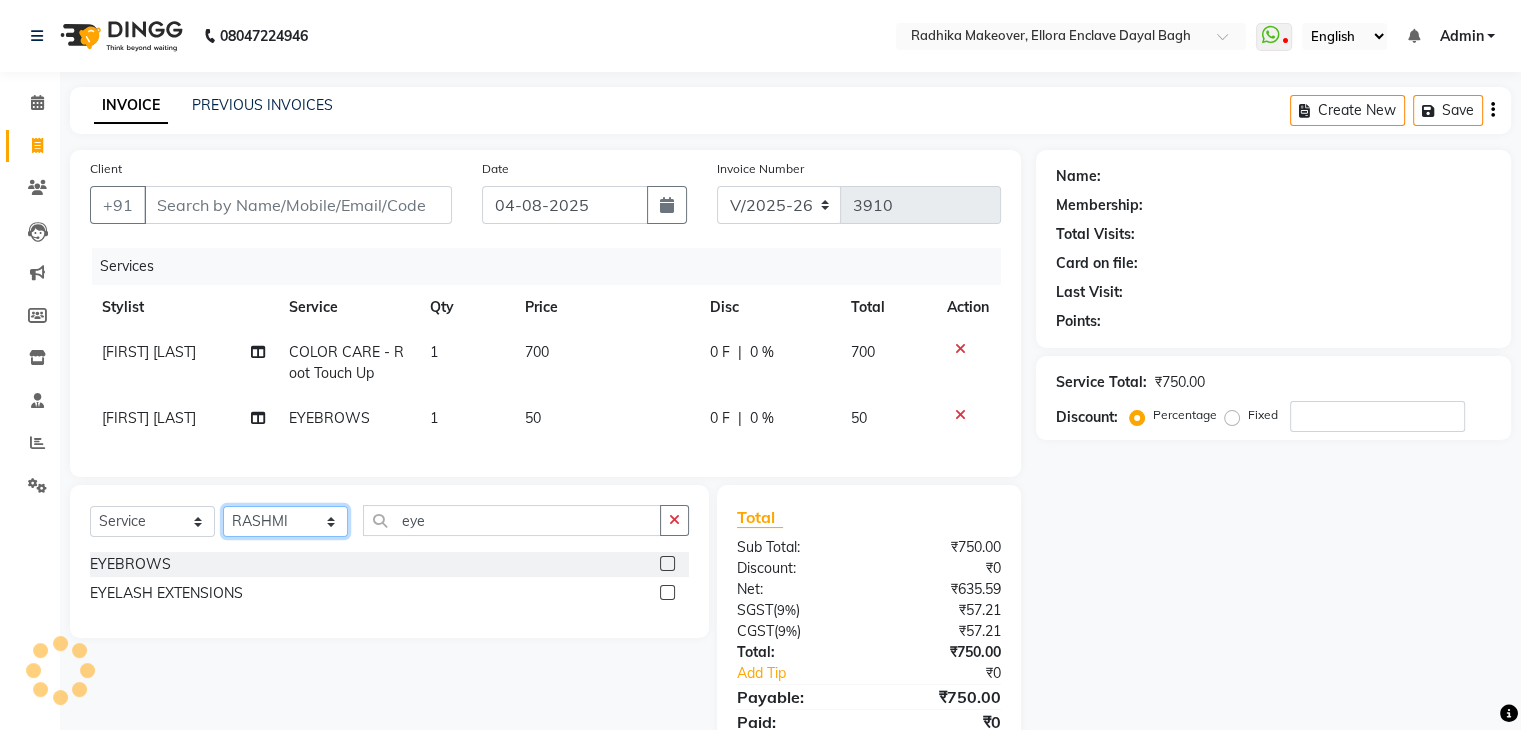 click on "Select Stylist AMAN DANISH SALMANI GOPAL PACHORI KANU KAVITA KIRAN KUMARI MEENU KUMARI NEHA NIKHIL CHAUDHARY Priya PRIYANKA YADAV RASHMI SANDHYA SHAGUFTA SHWETA SONA SAXENA SOUMYA TUSHAR OTWAL VINAY KUMAR" 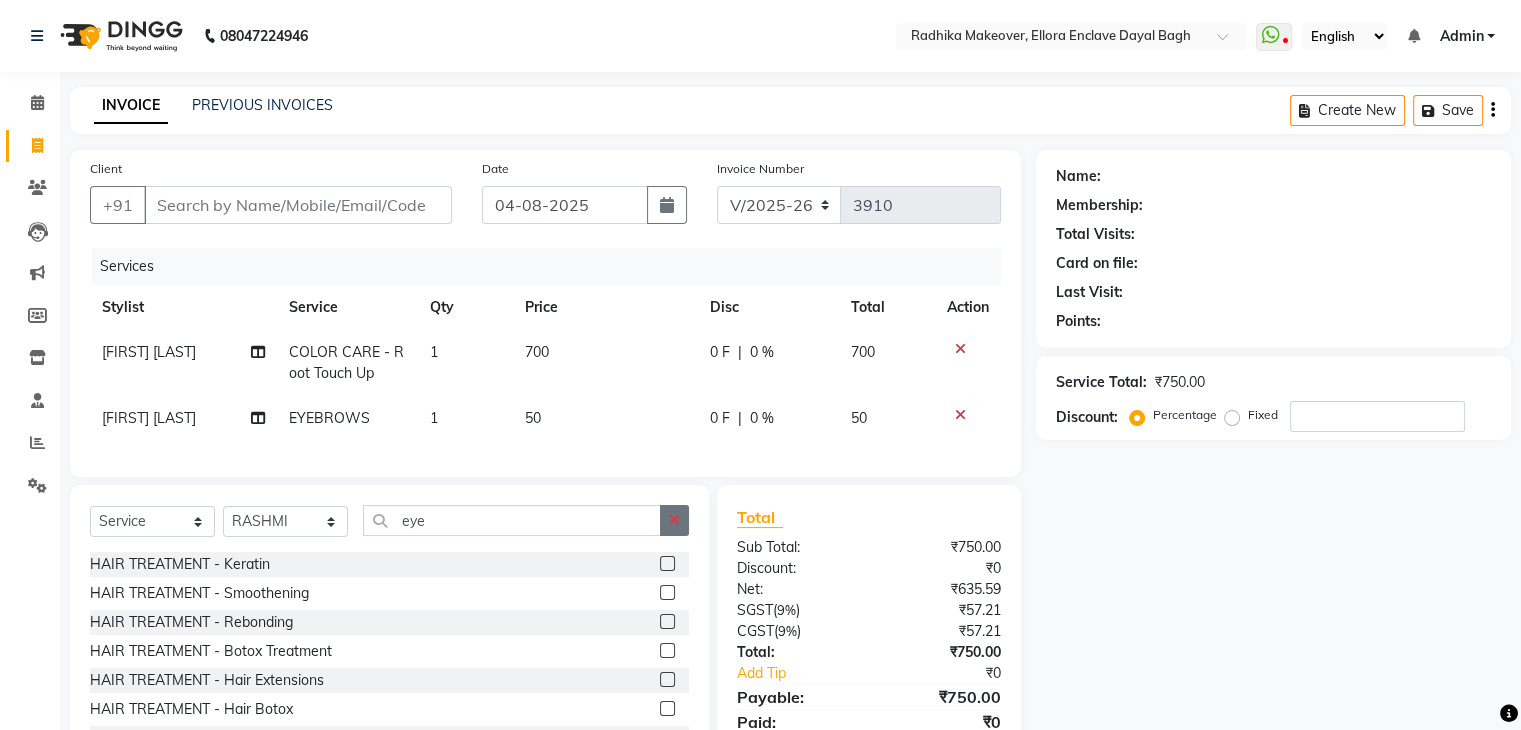 click 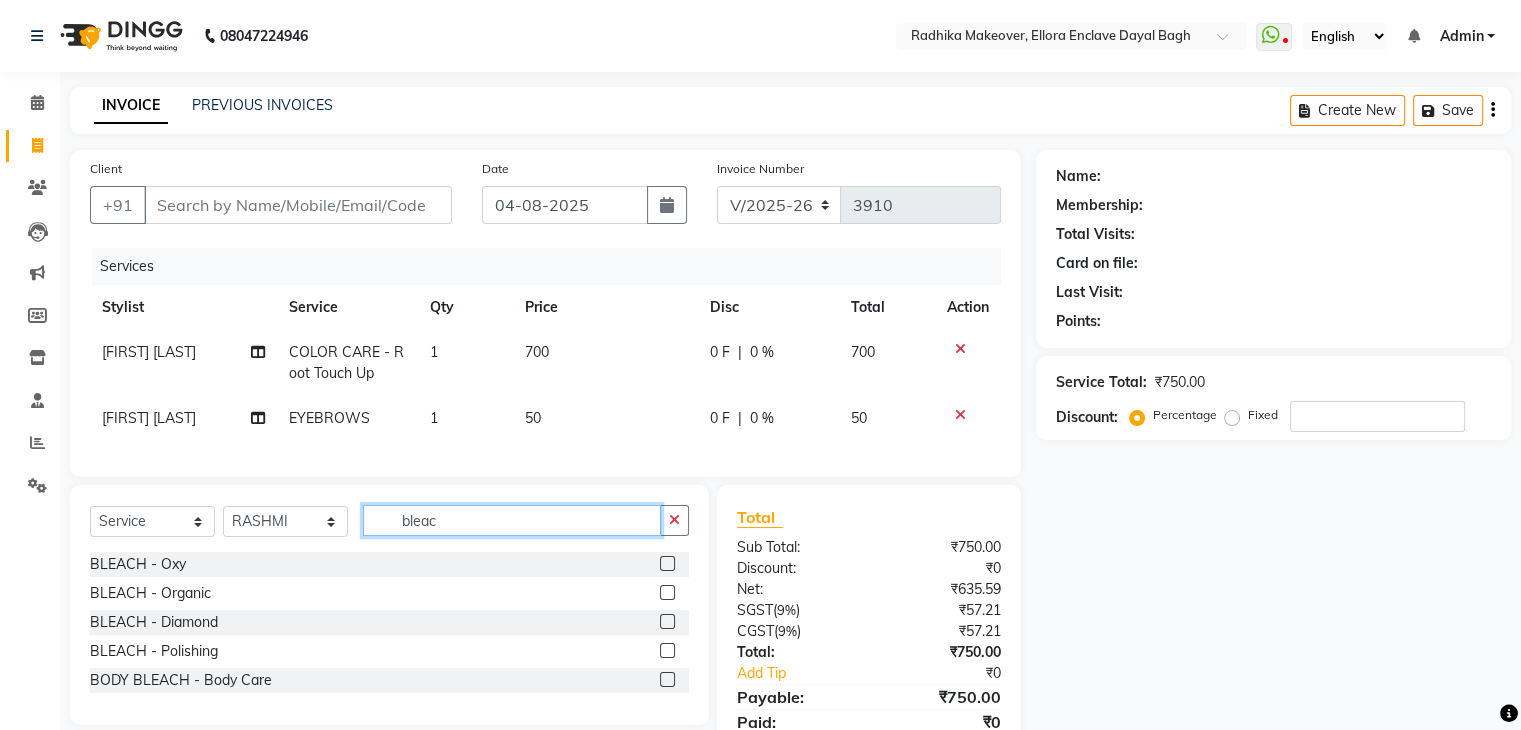 type on "bleac" 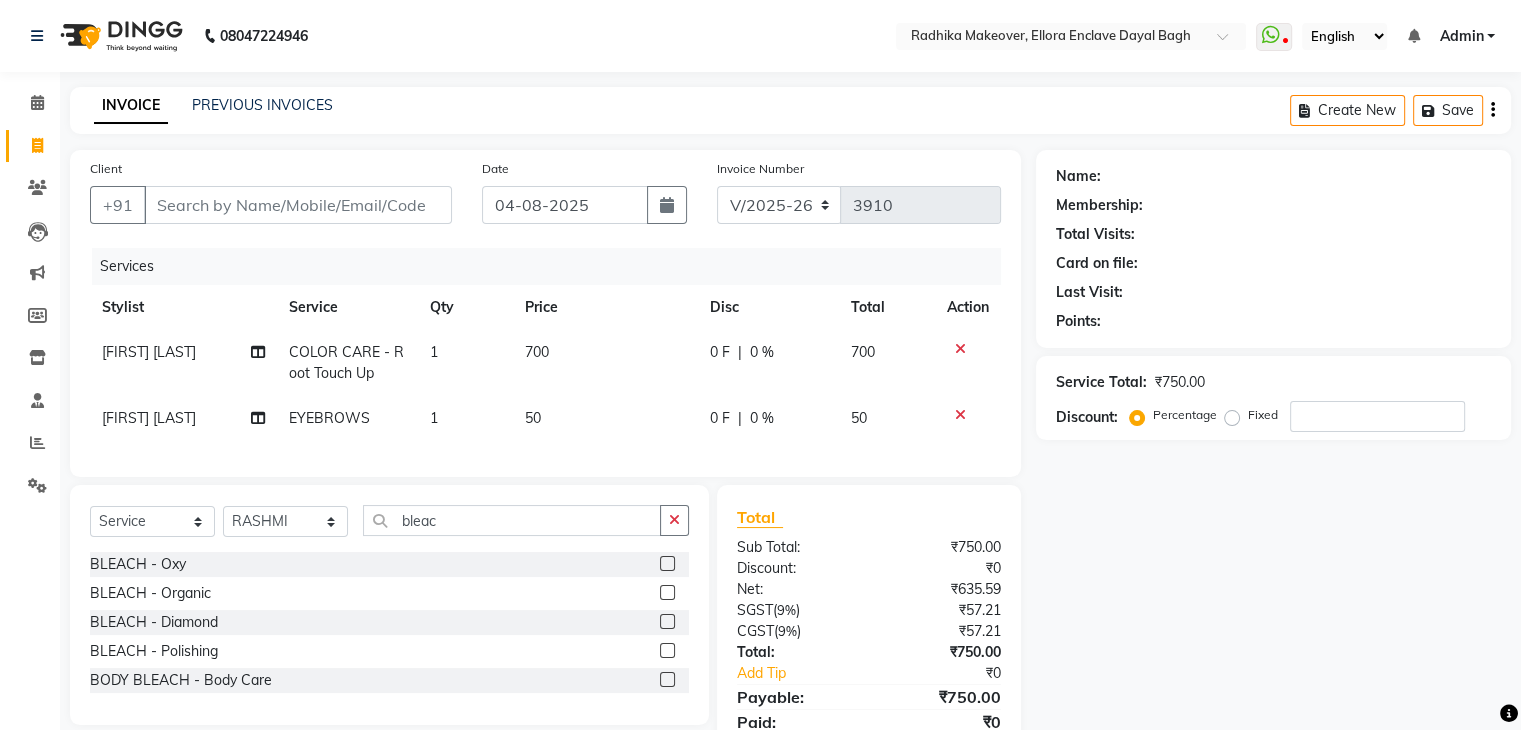 click 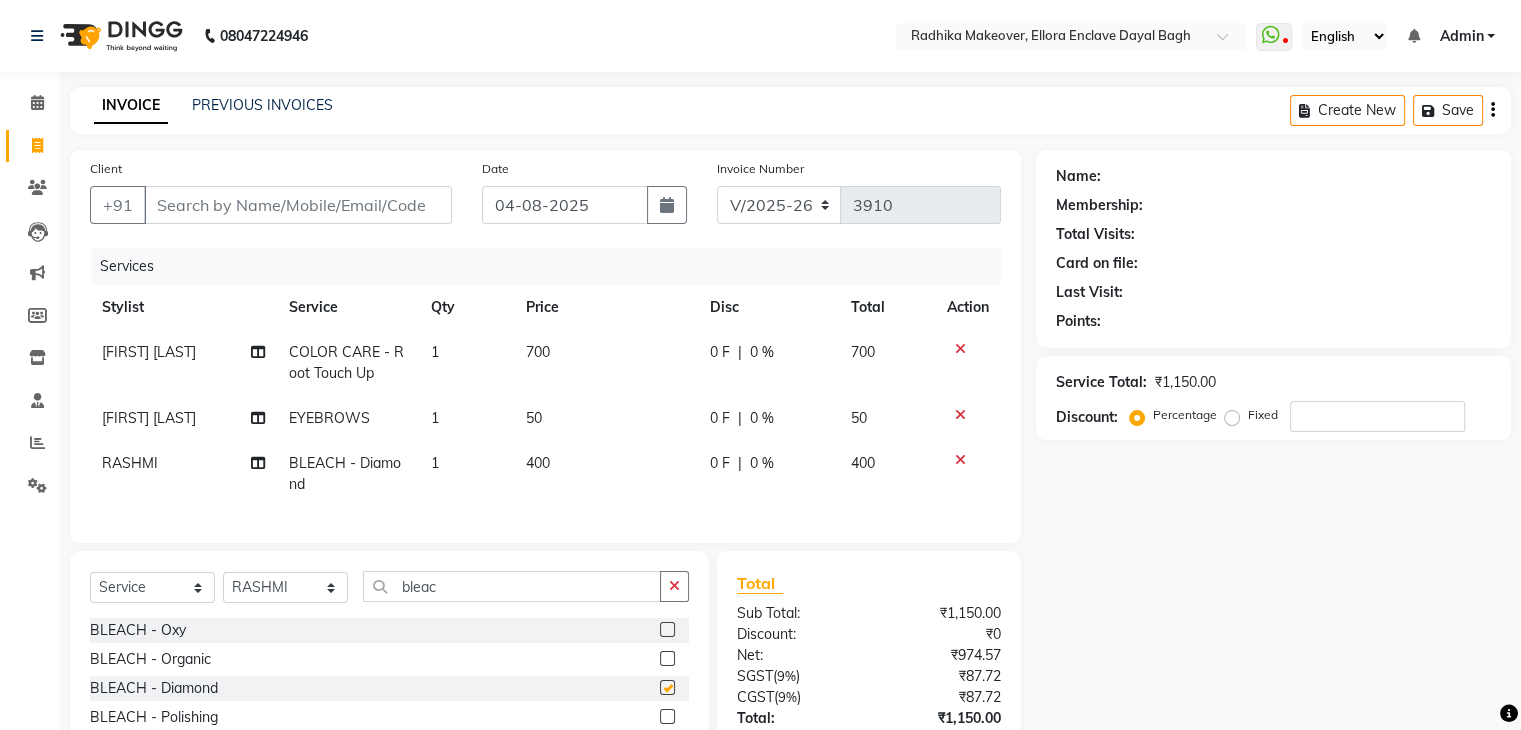 checkbox on "false" 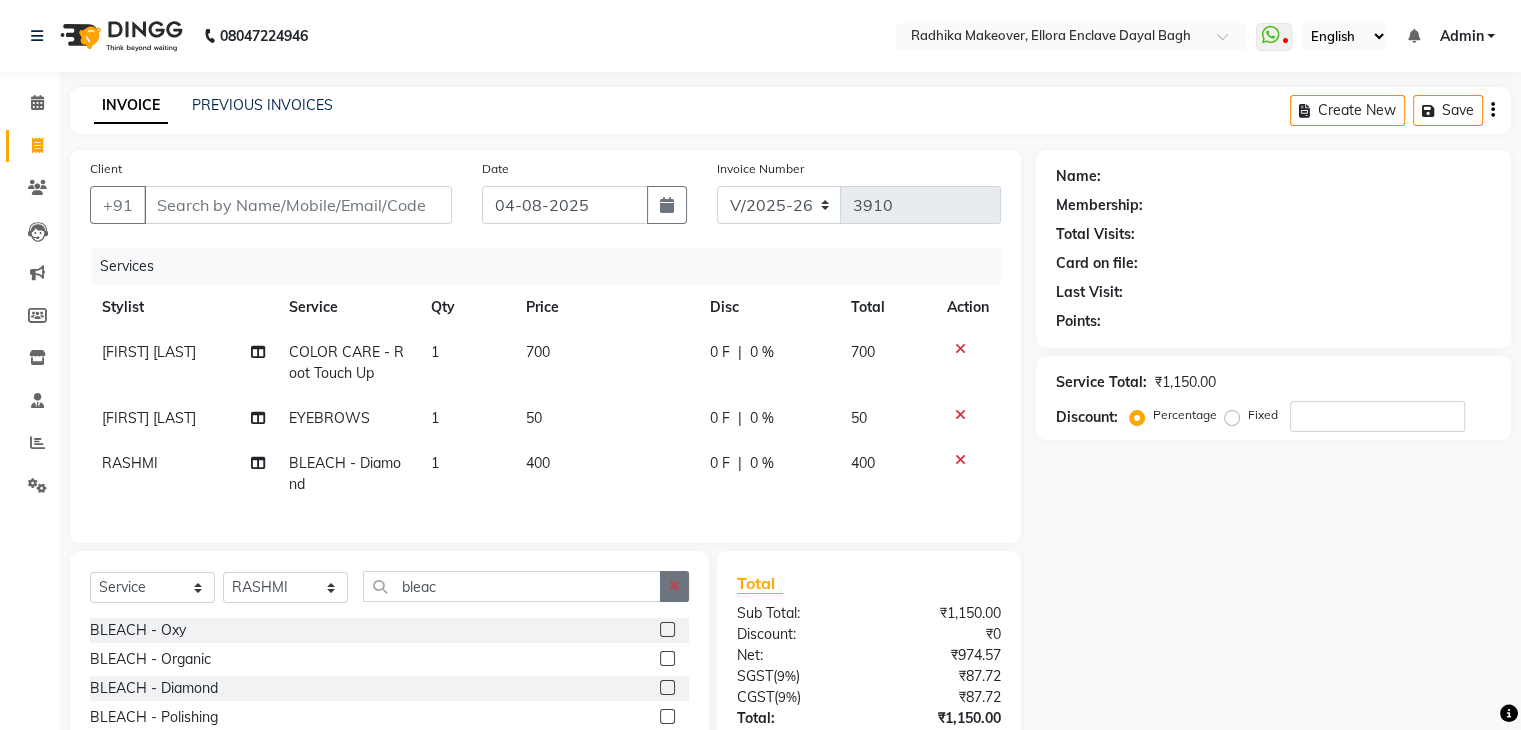 click 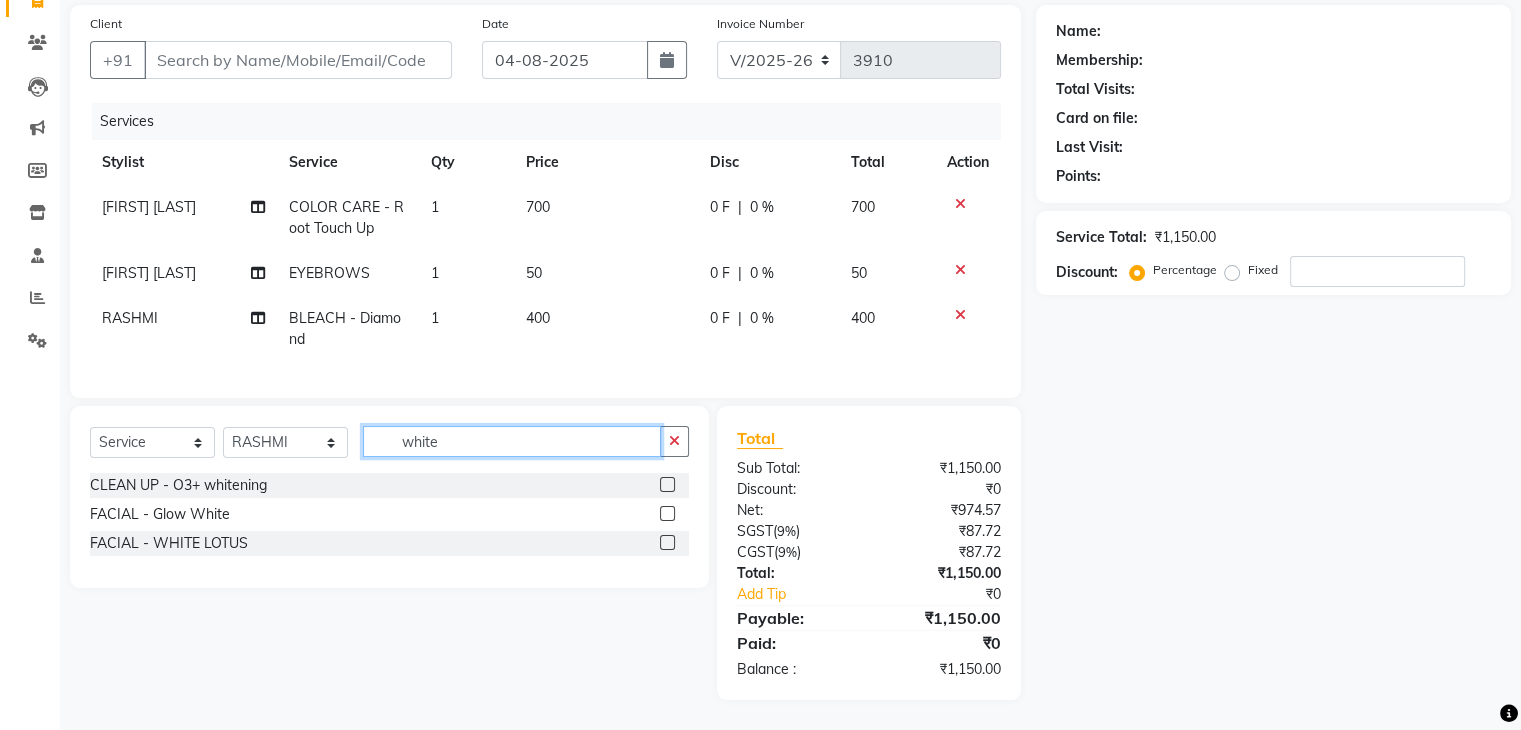 scroll, scrollTop: 160, scrollLeft: 0, axis: vertical 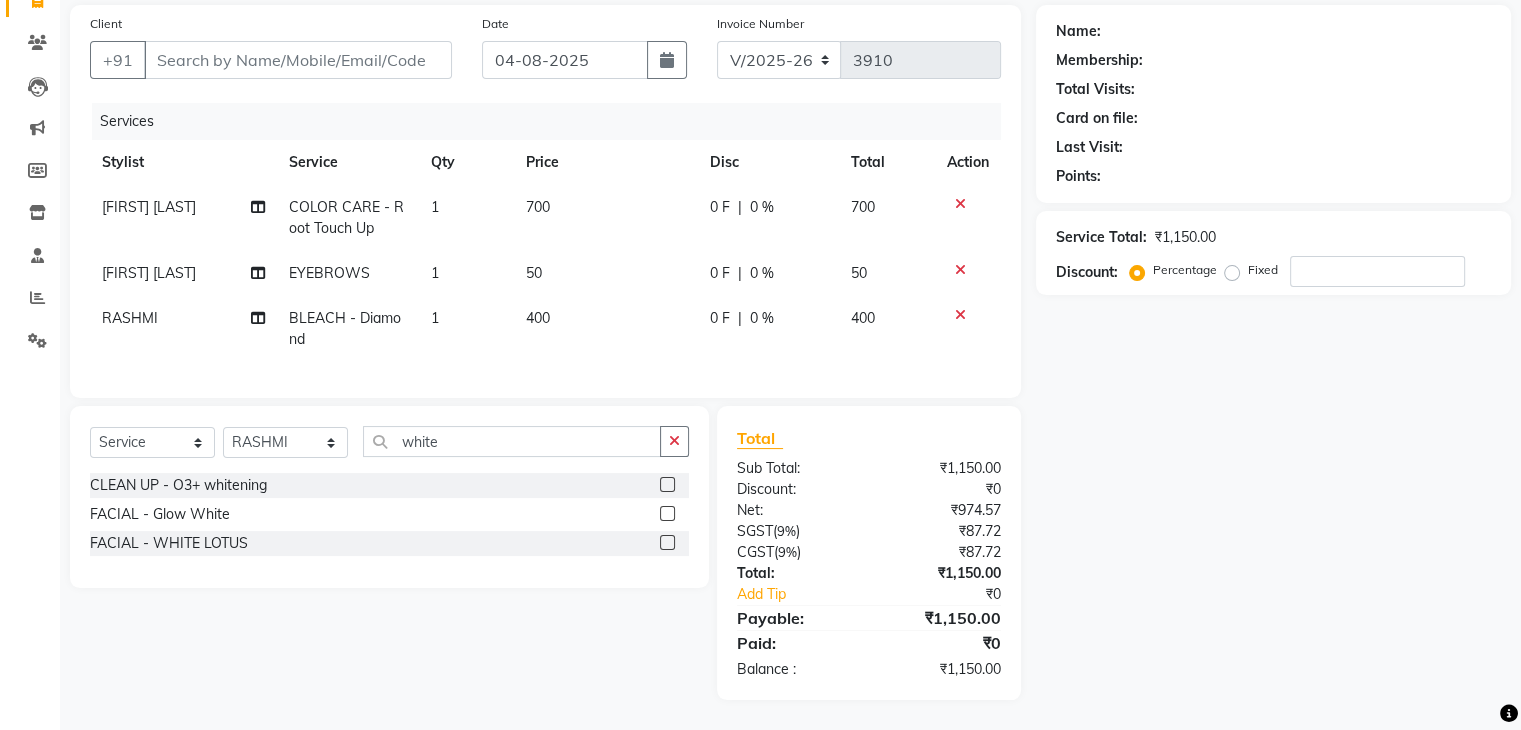 click 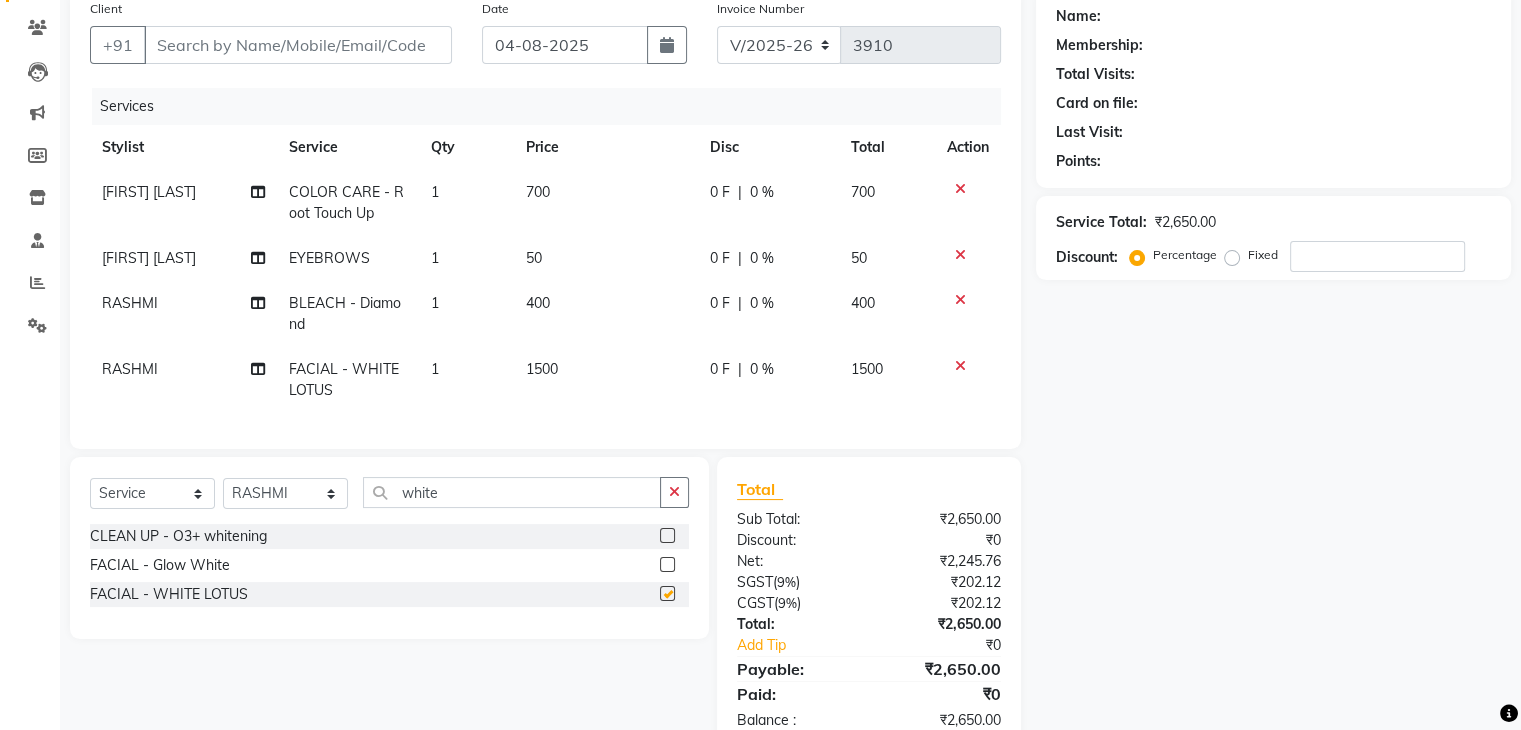 checkbox on "false" 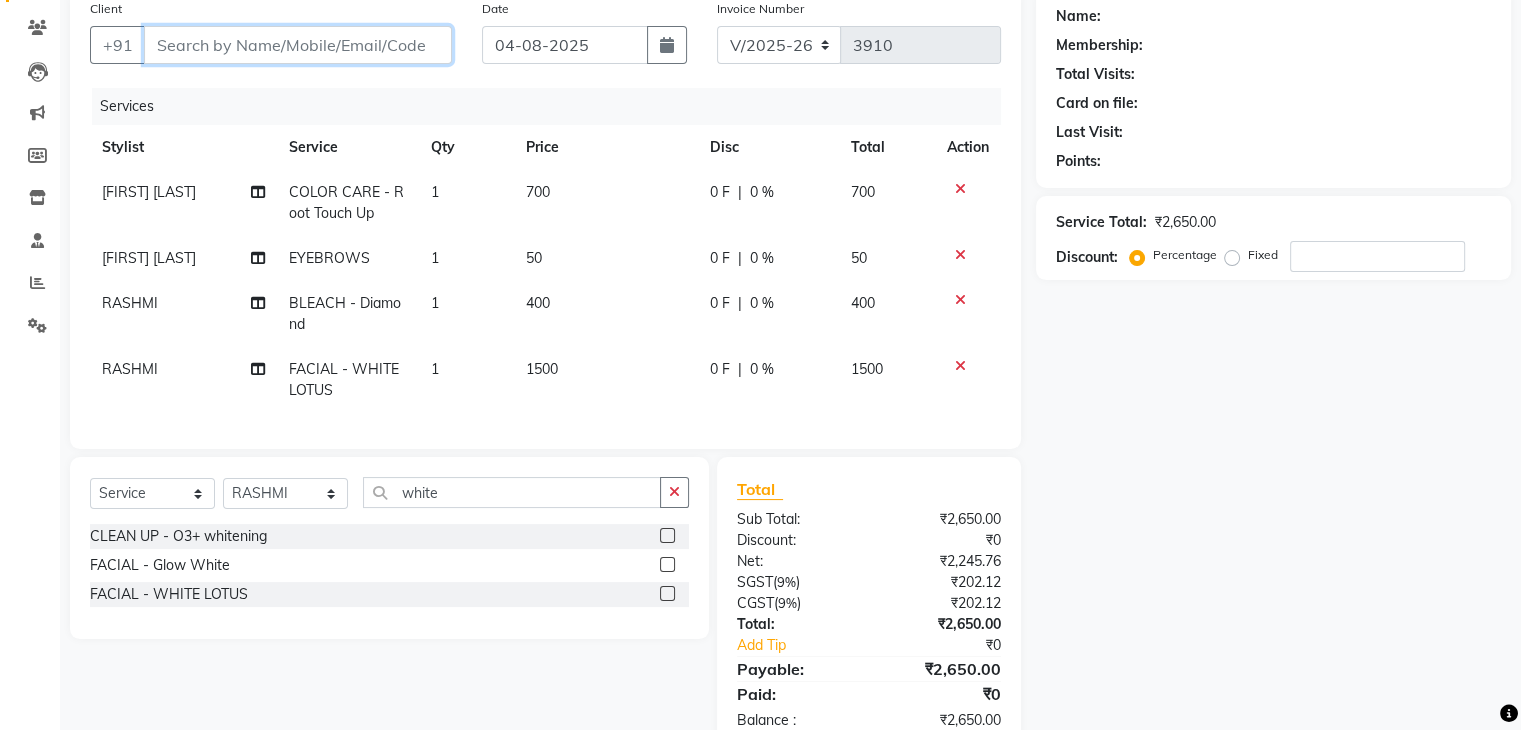 click on "Client" at bounding box center (298, 45) 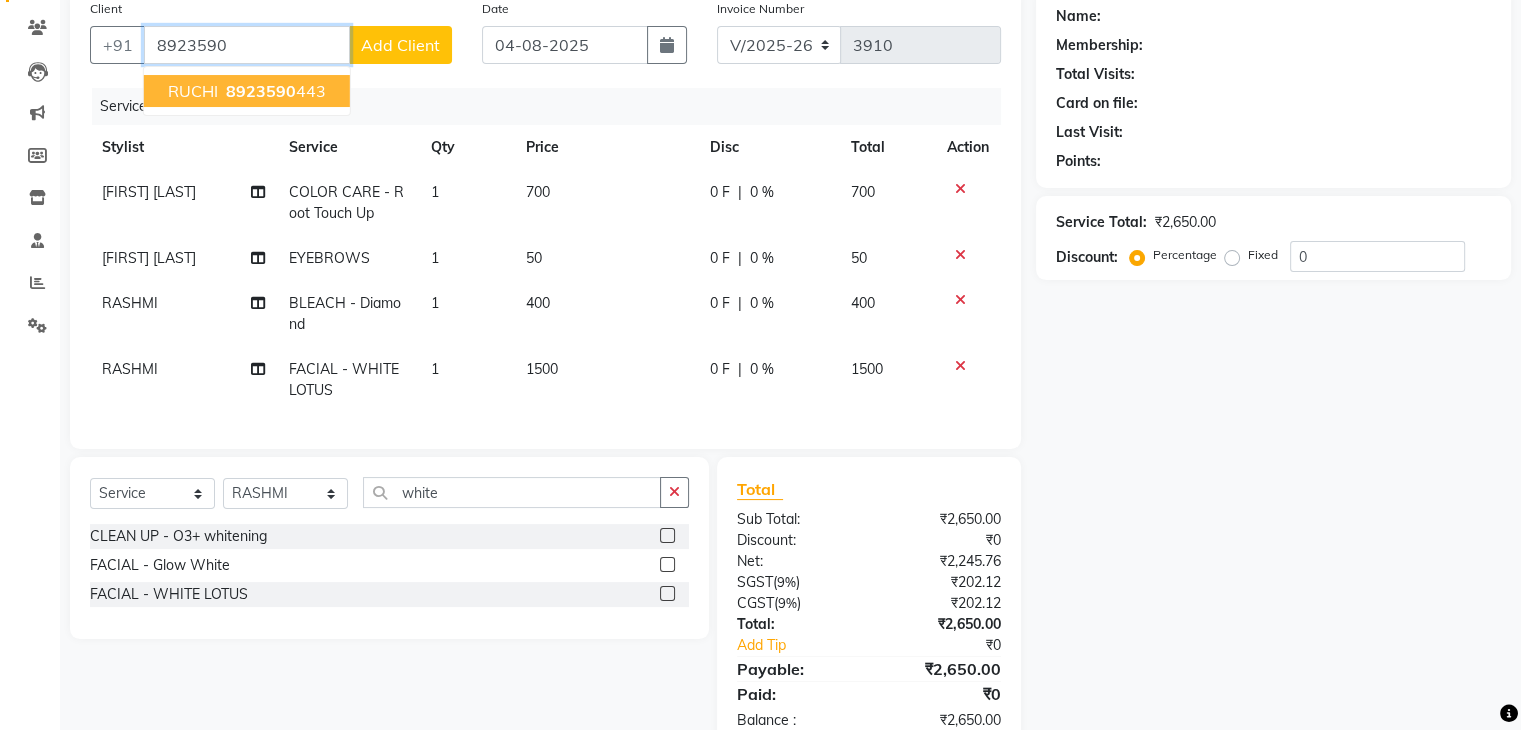 click on "8923590" at bounding box center (261, 91) 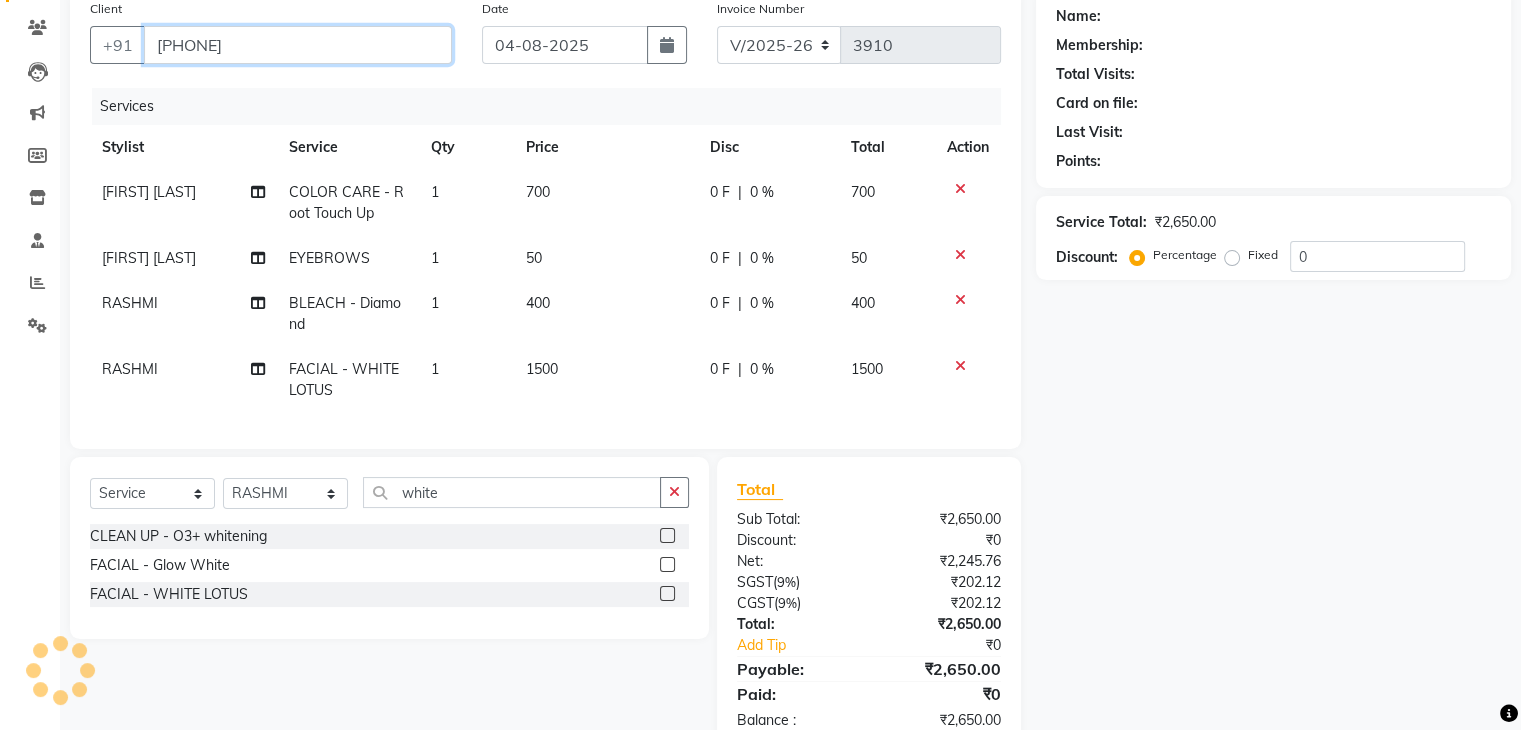type on "[PHONE]" 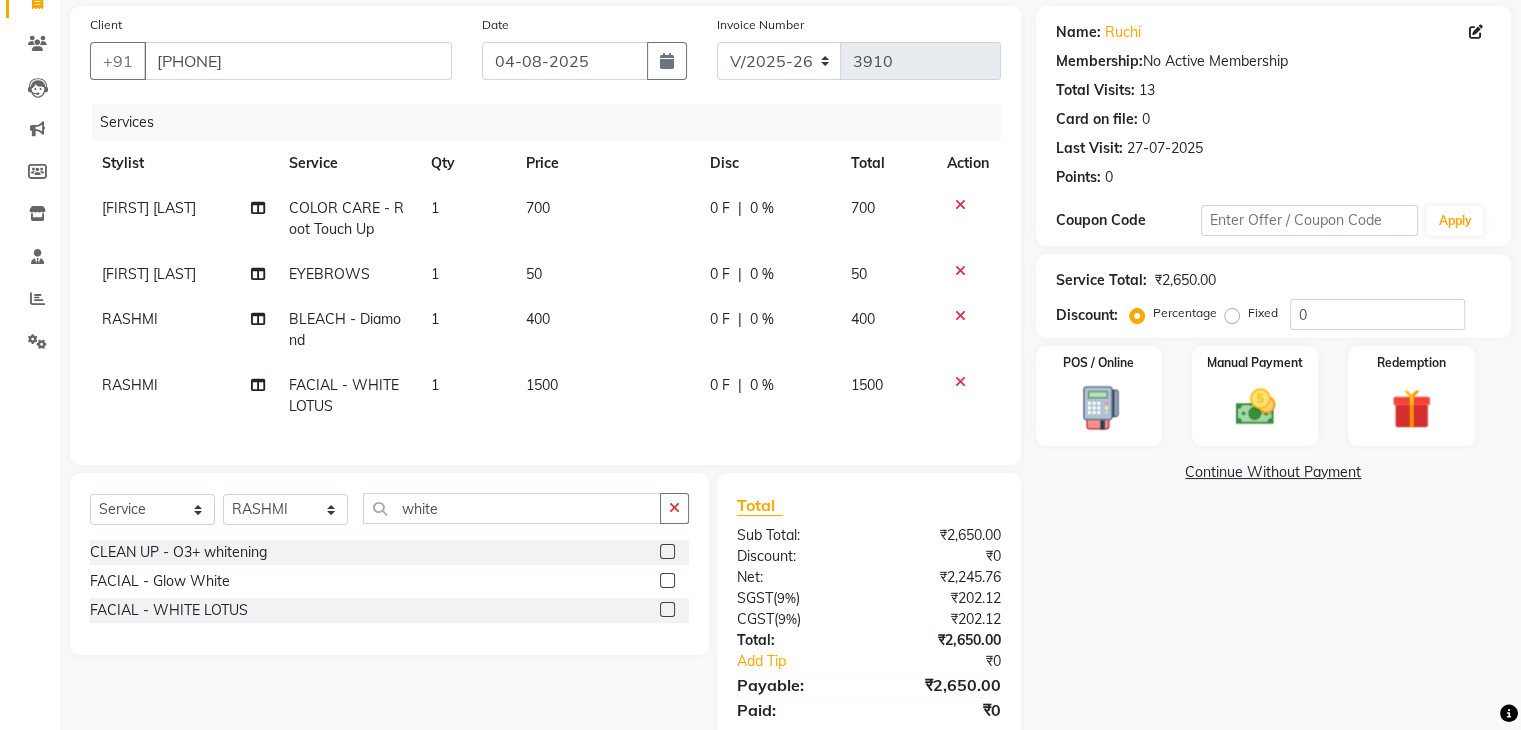 scroll, scrollTop: 227, scrollLeft: 0, axis: vertical 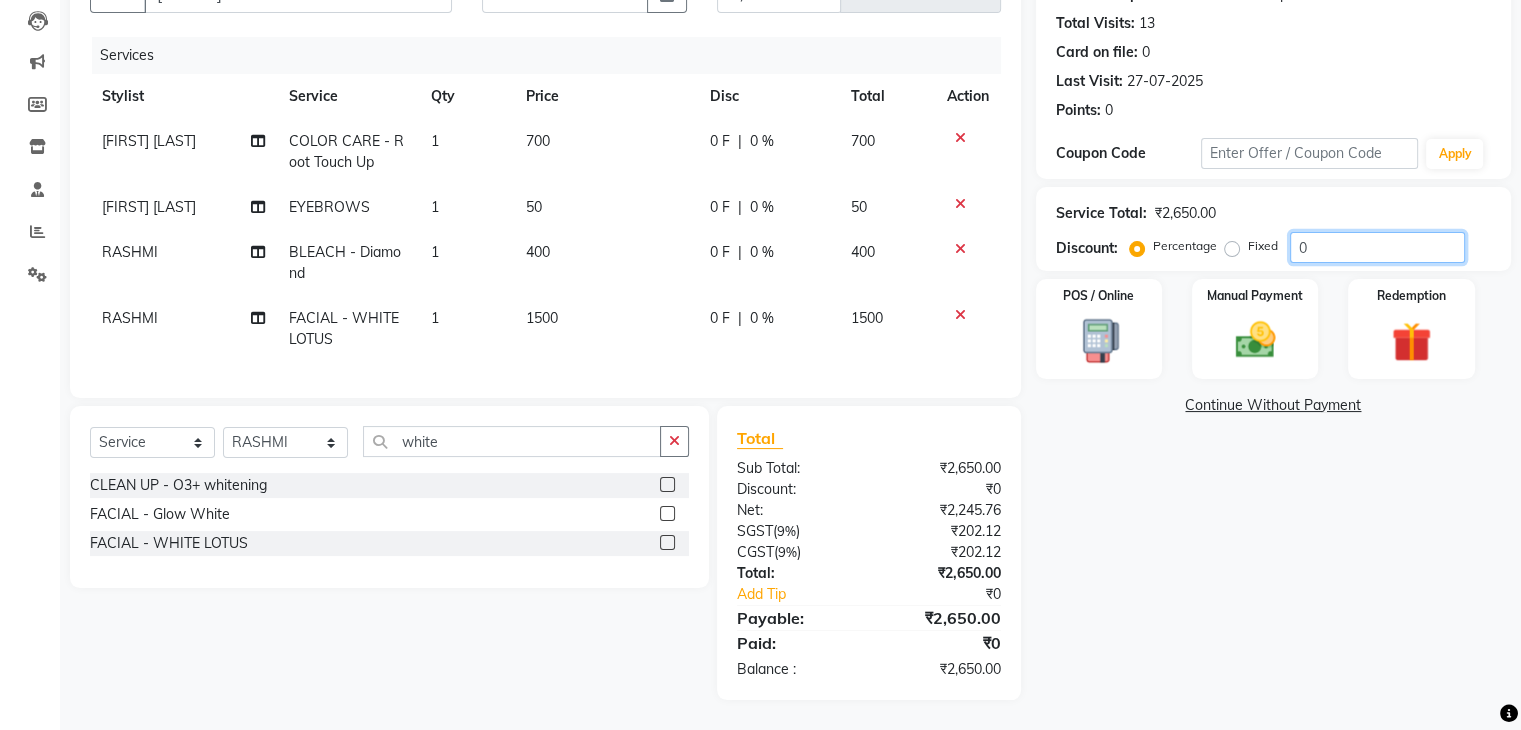 click on "0" 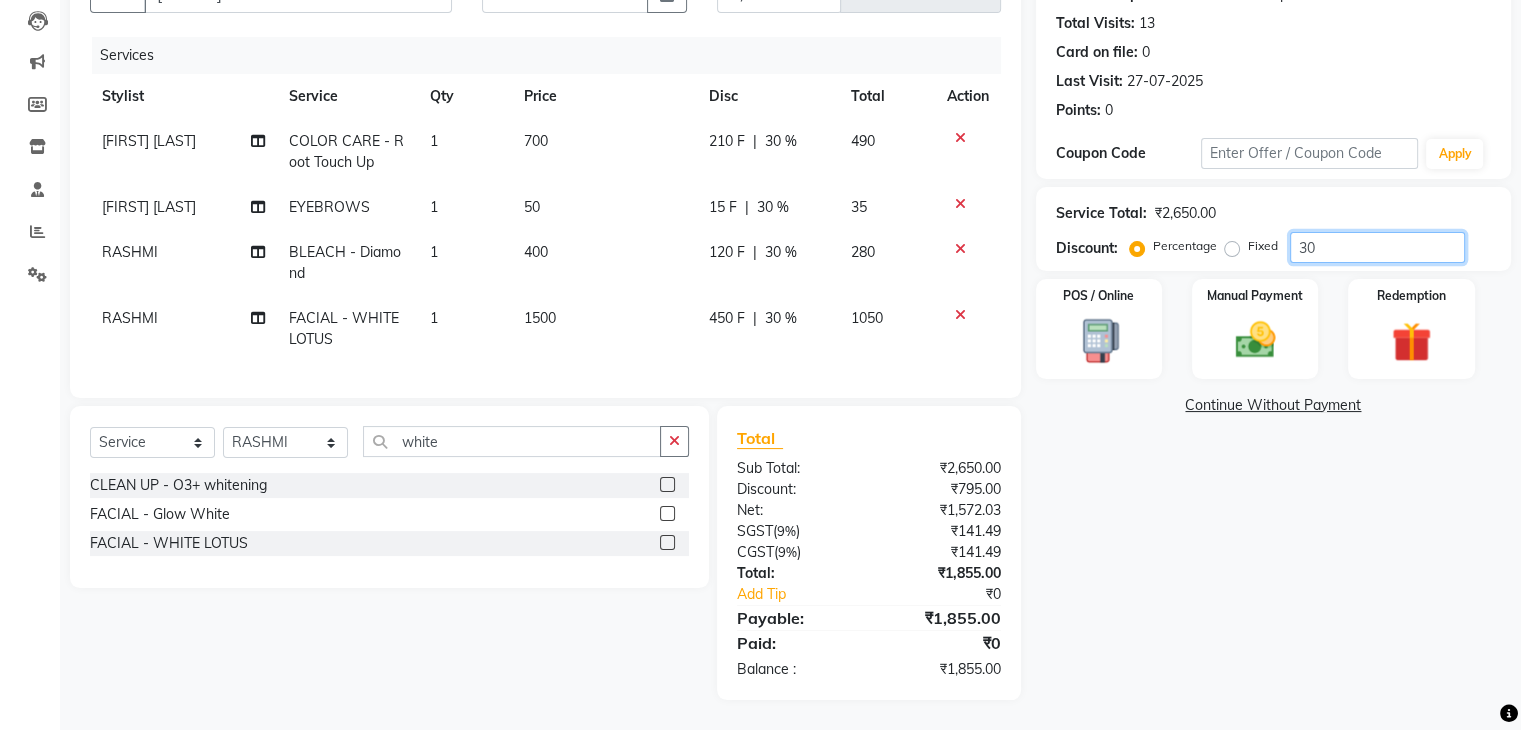 type on "3" 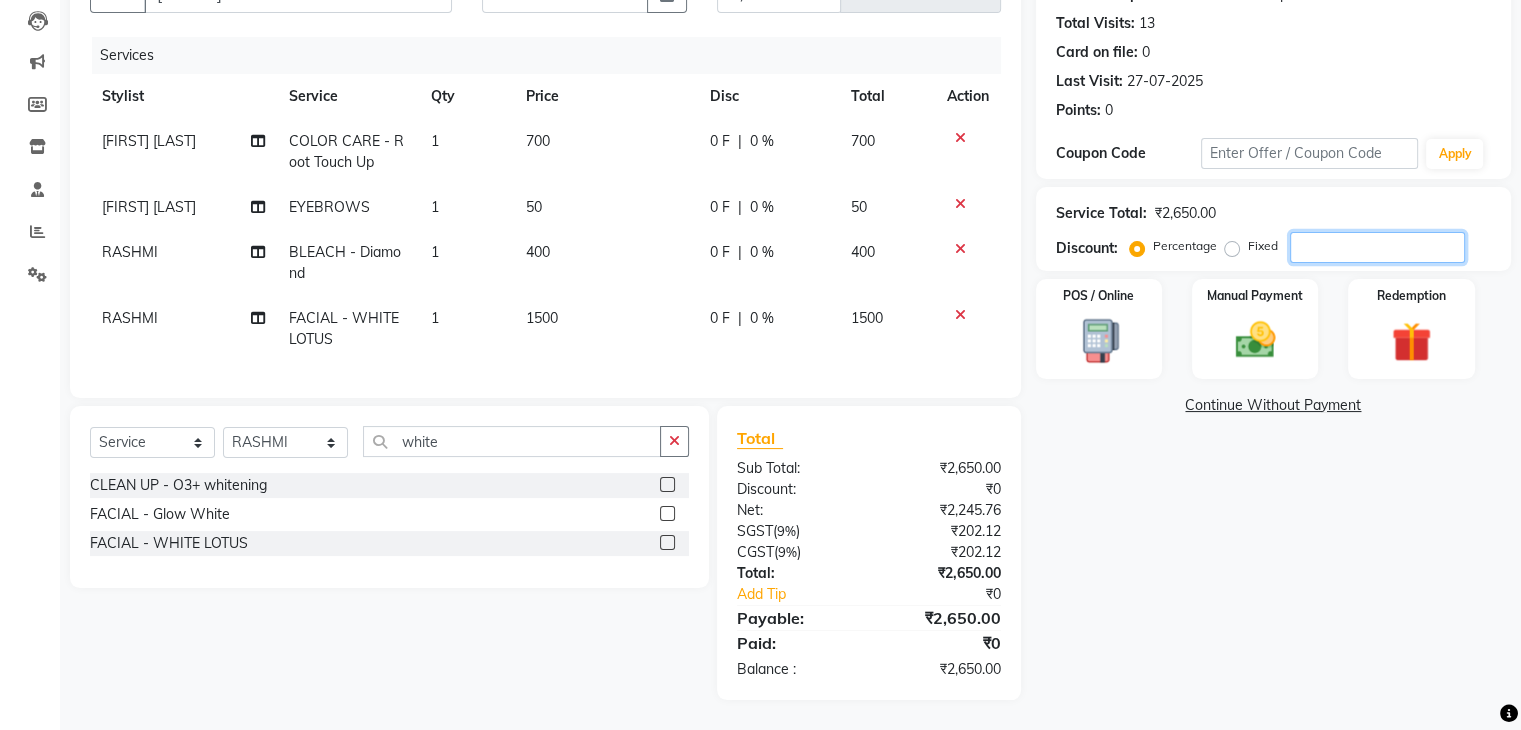 type 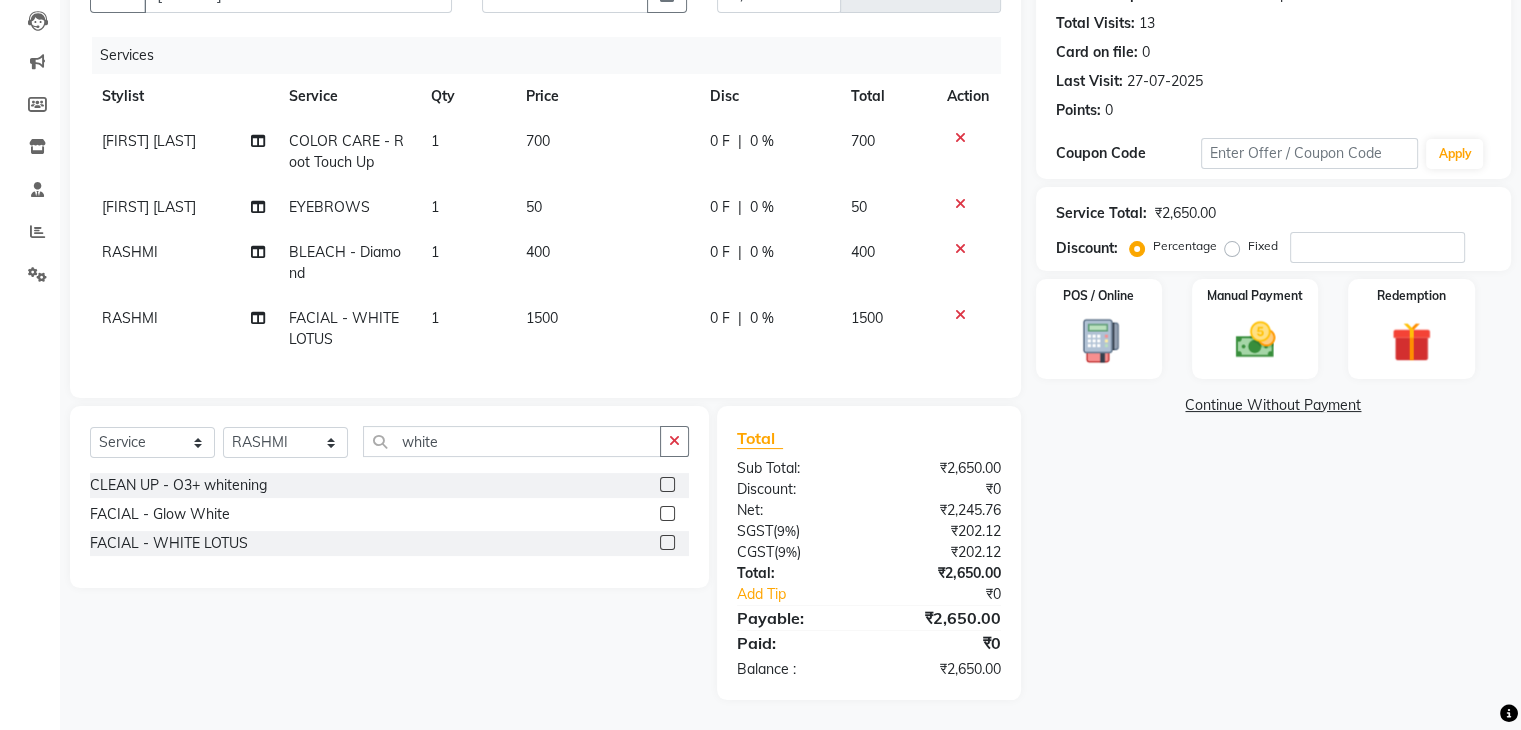 click on "Fixed" 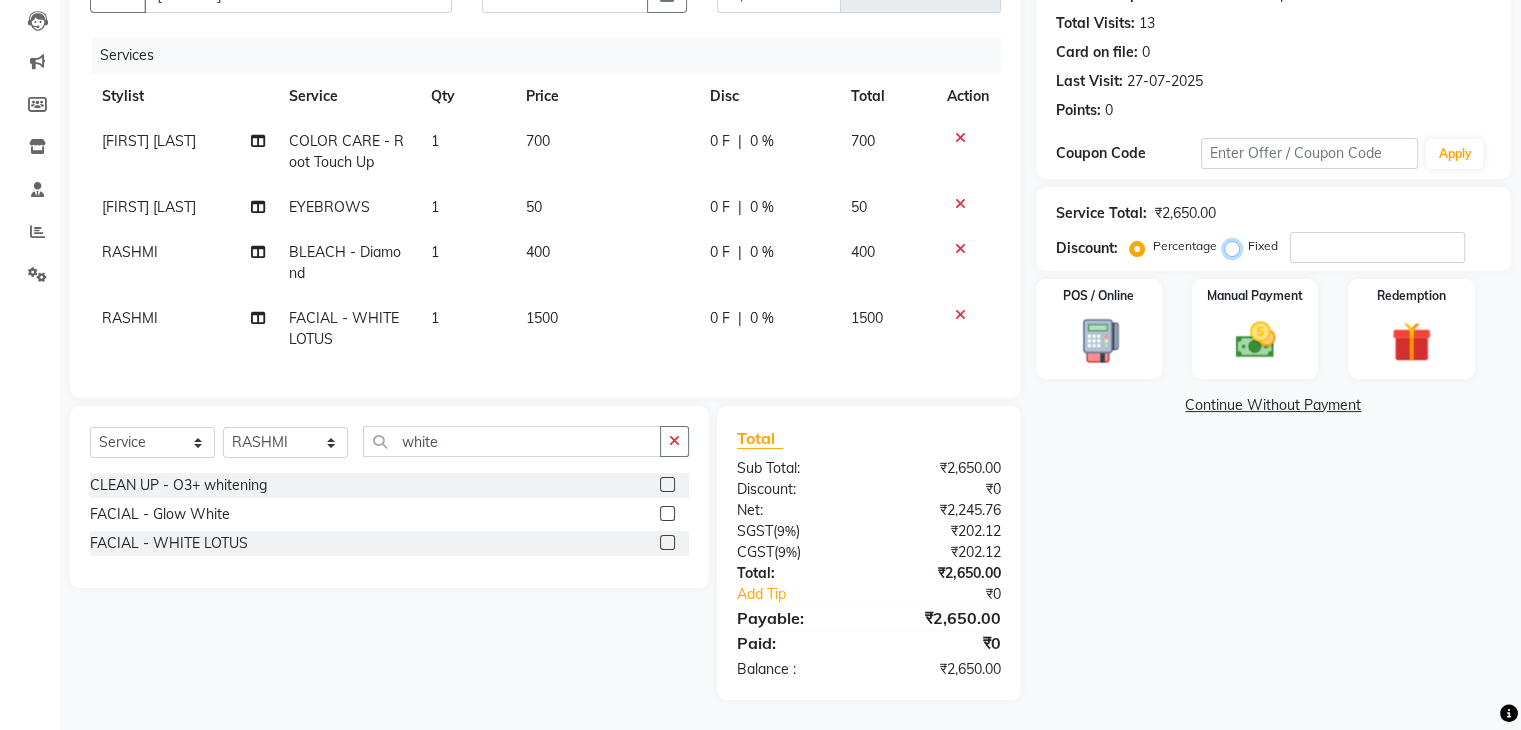 click on "Fixed" at bounding box center (1236, 246) 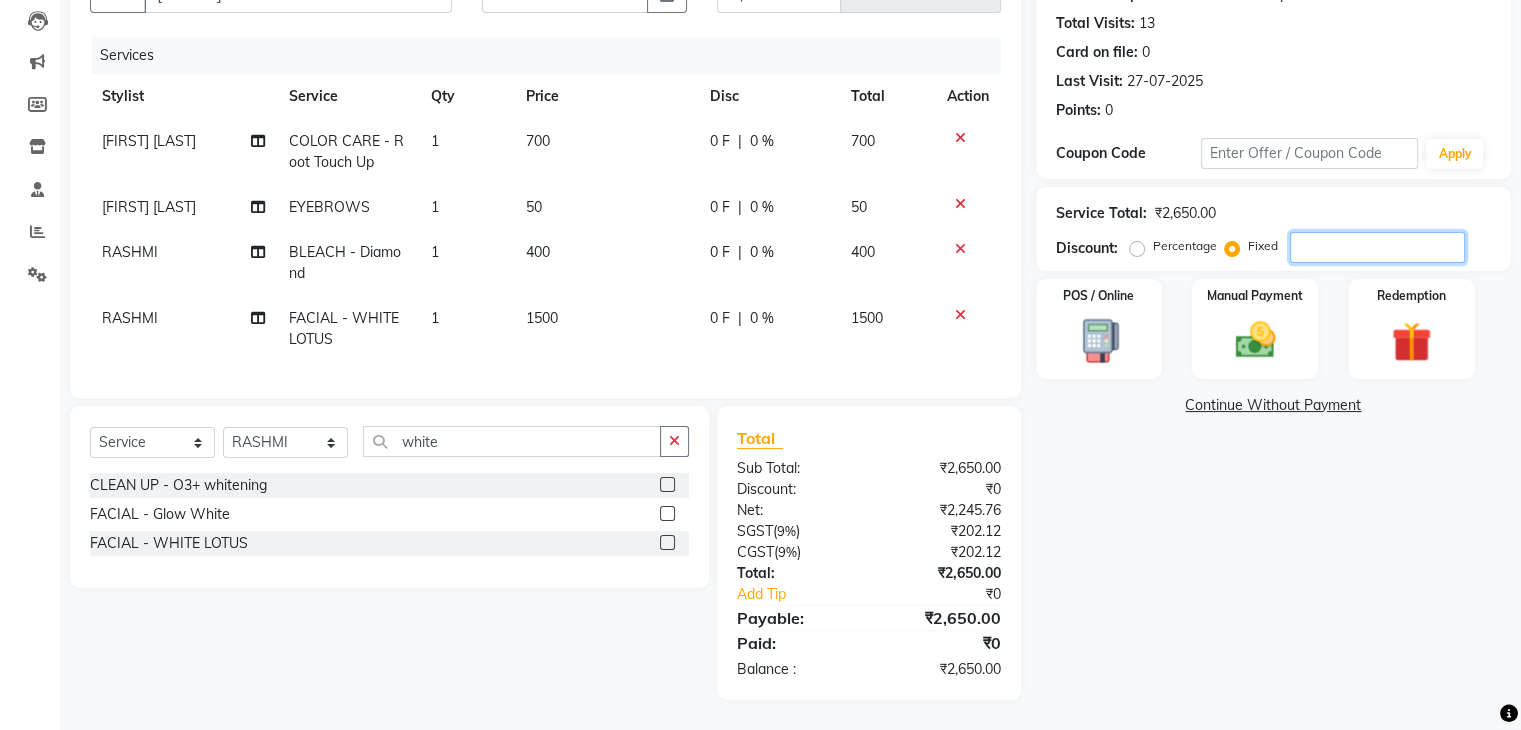 click 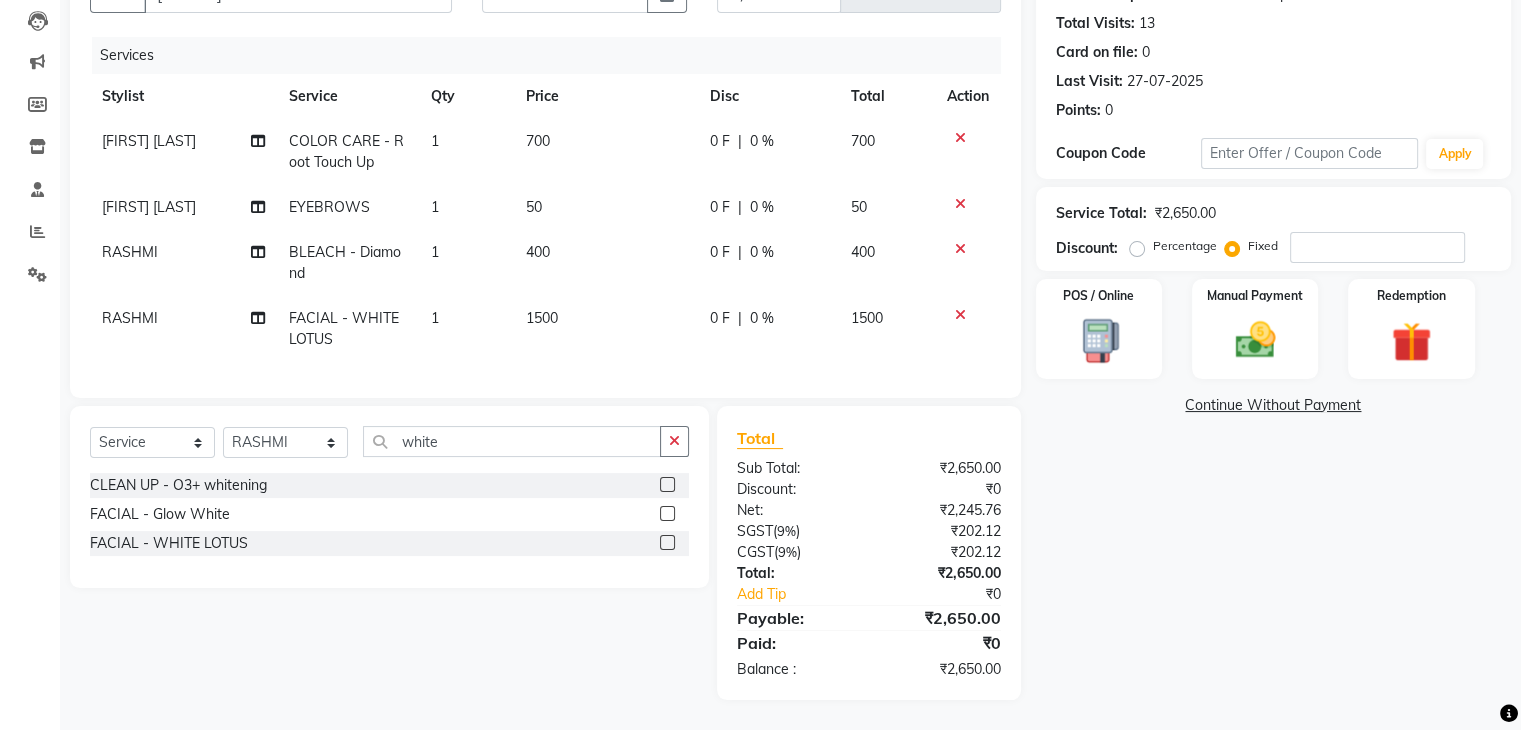 click on "Service Total:  ₹2,650.00  Discount:  Percentage   Fixed" 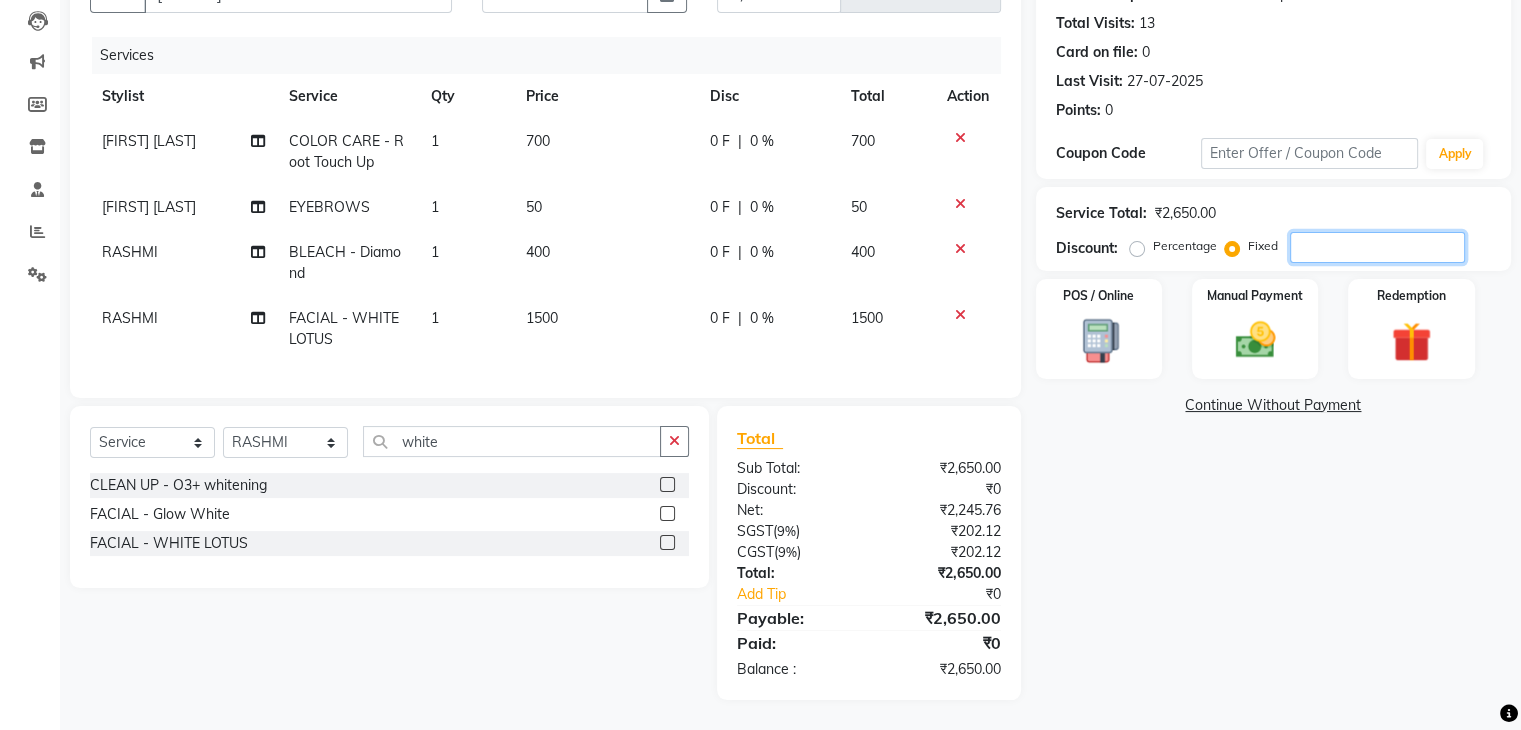 click 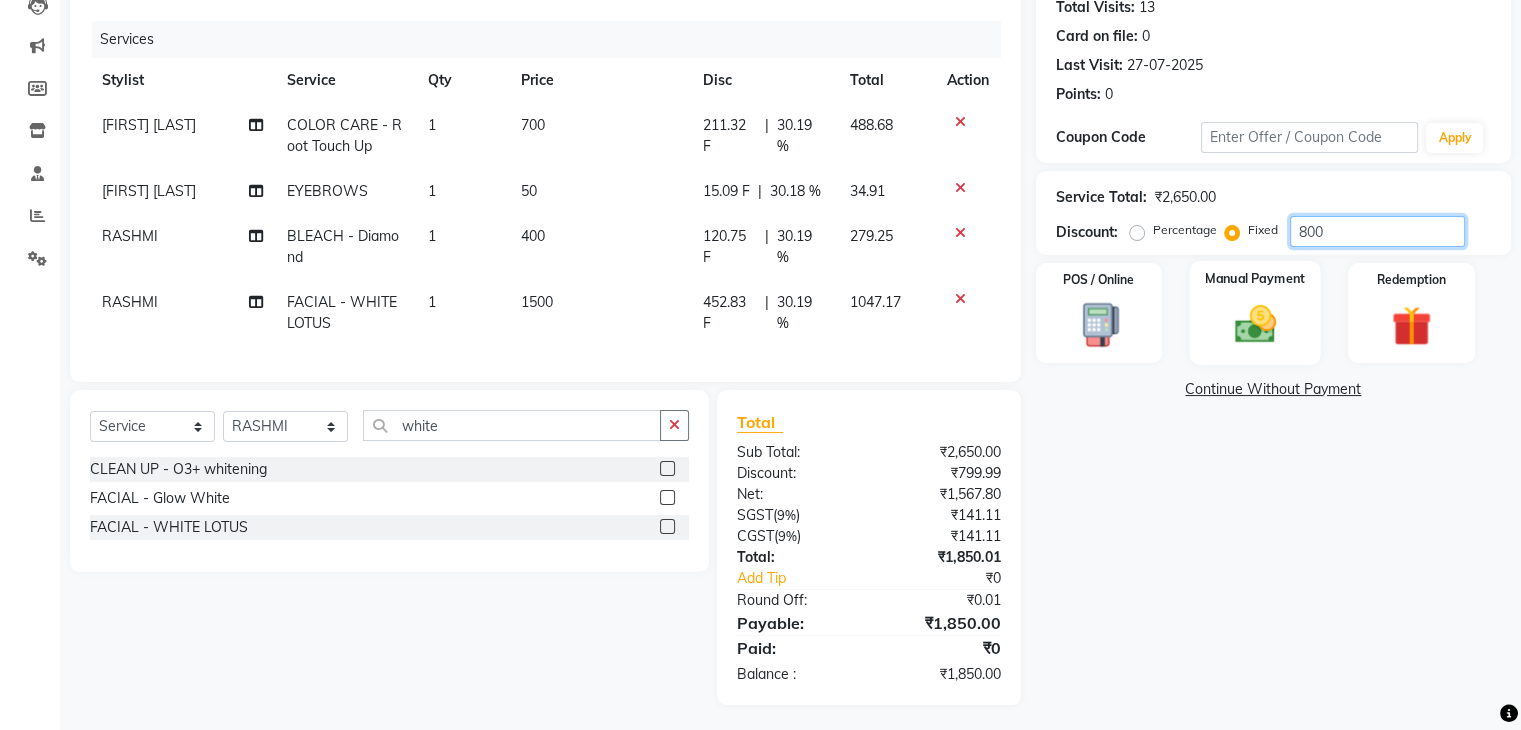 type on "800" 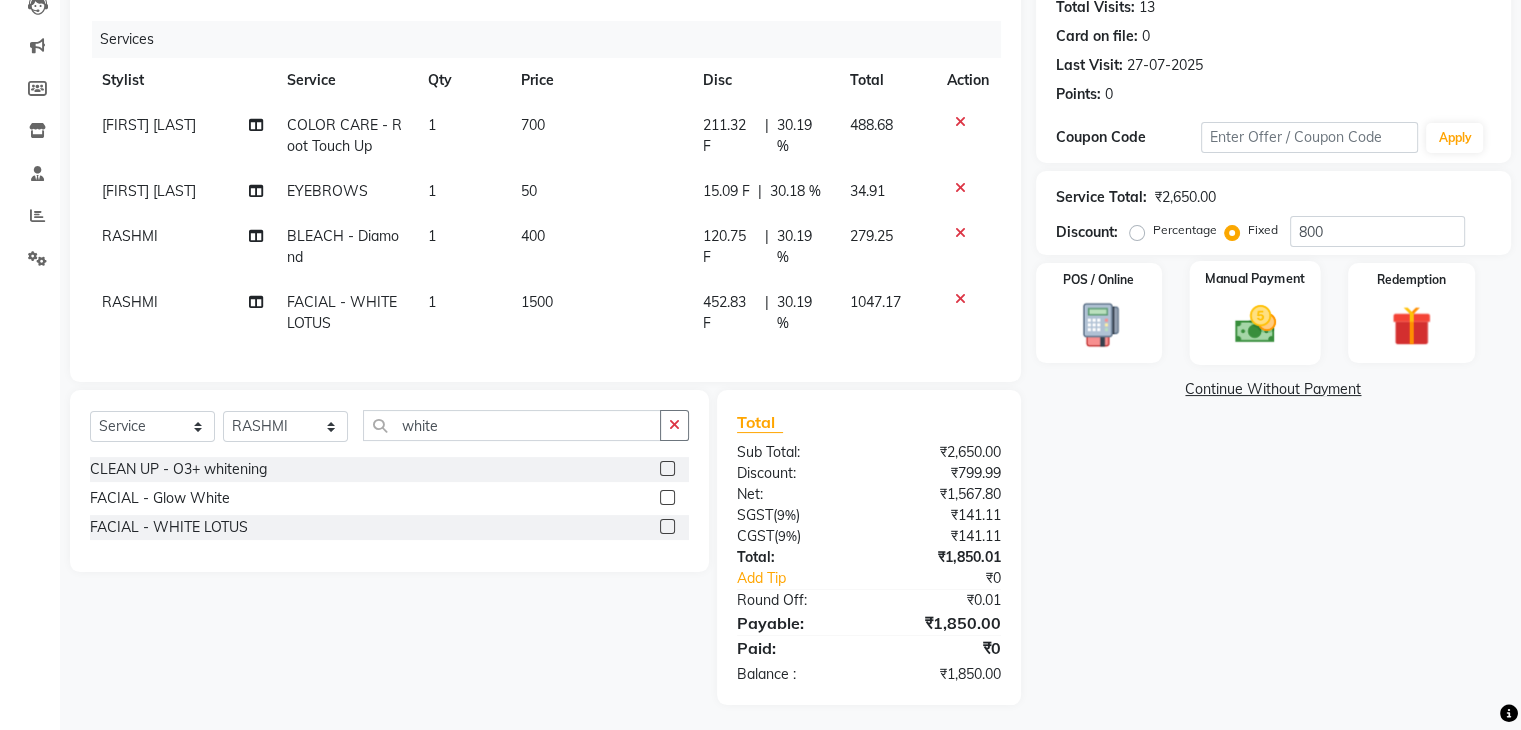 click on "Manual Payment" 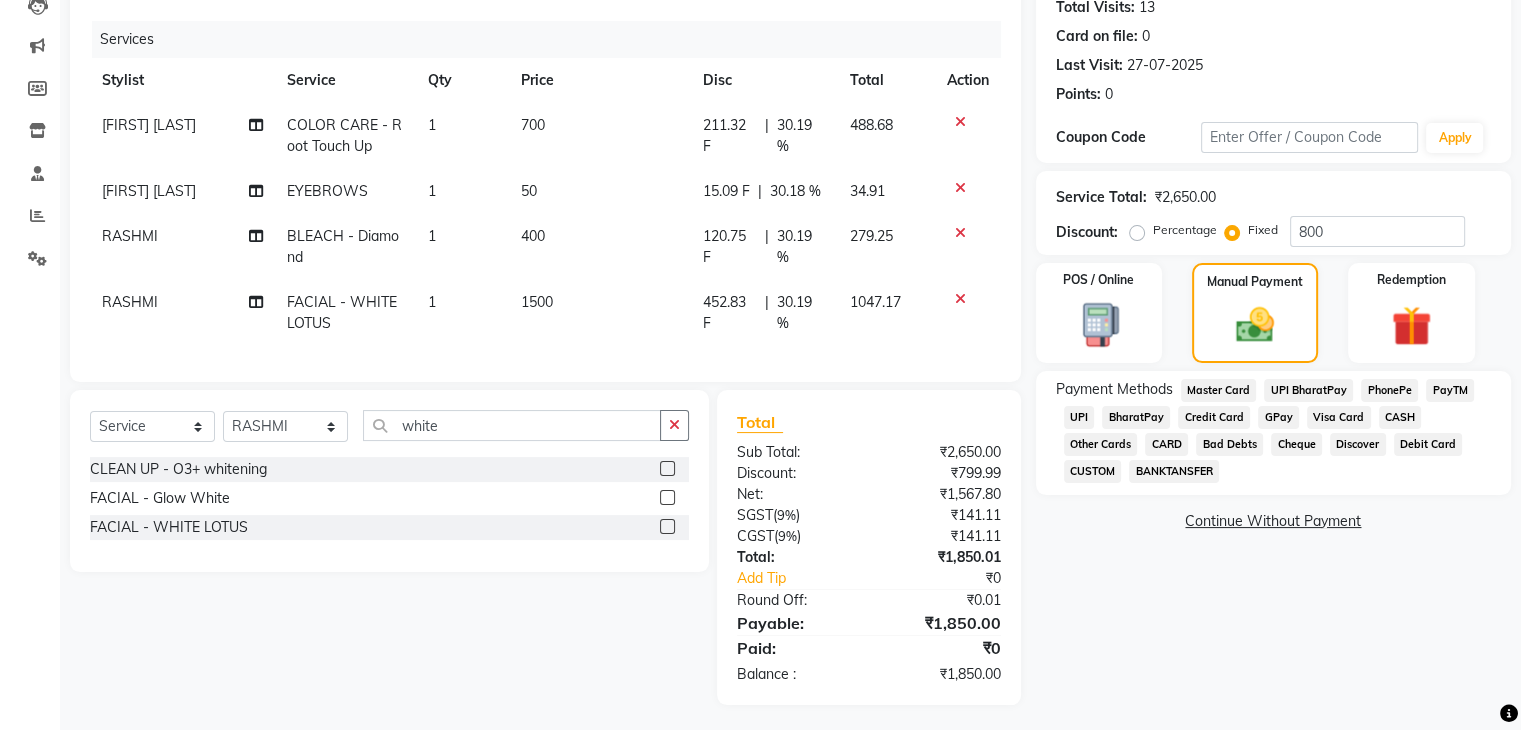 click on "CASH" 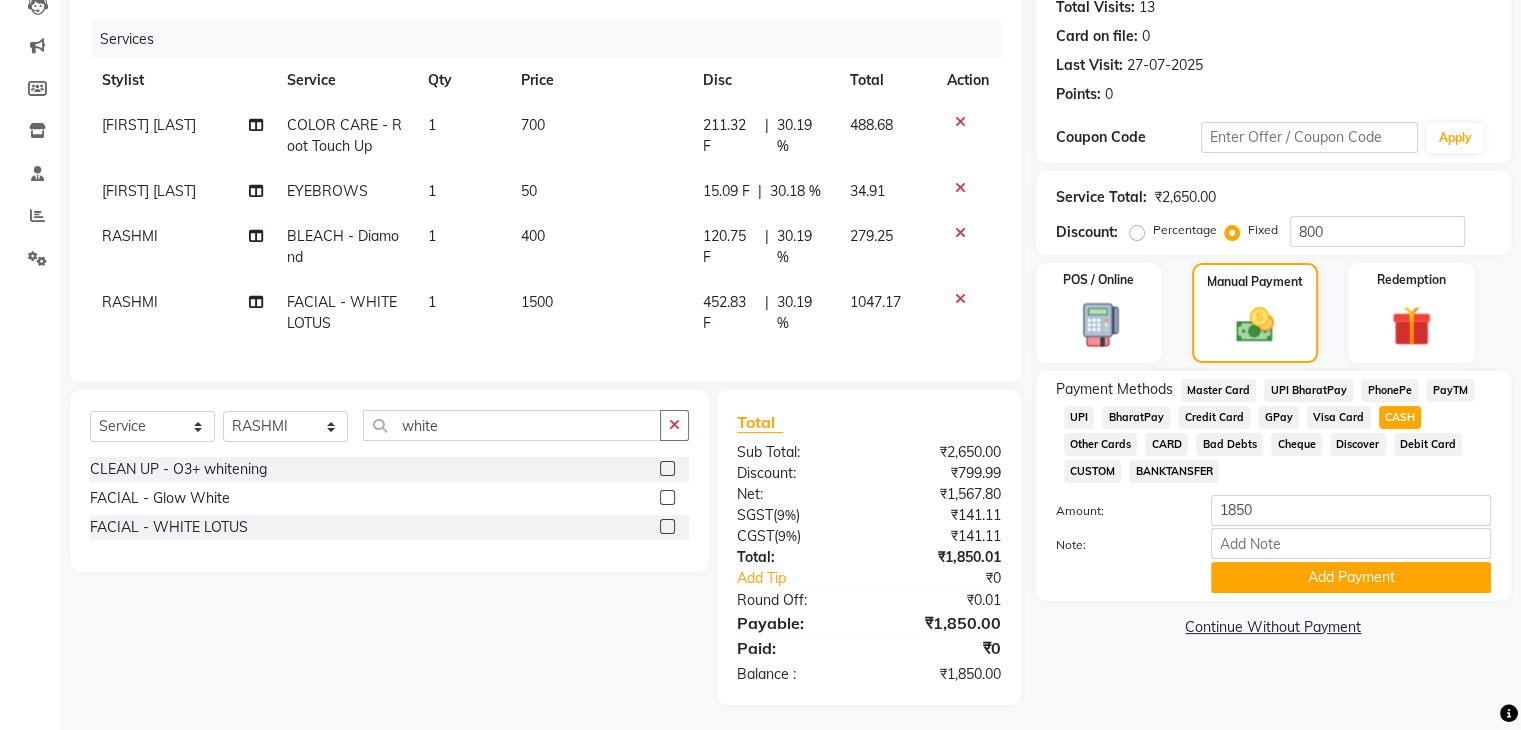 scroll, scrollTop: 248, scrollLeft: 0, axis: vertical 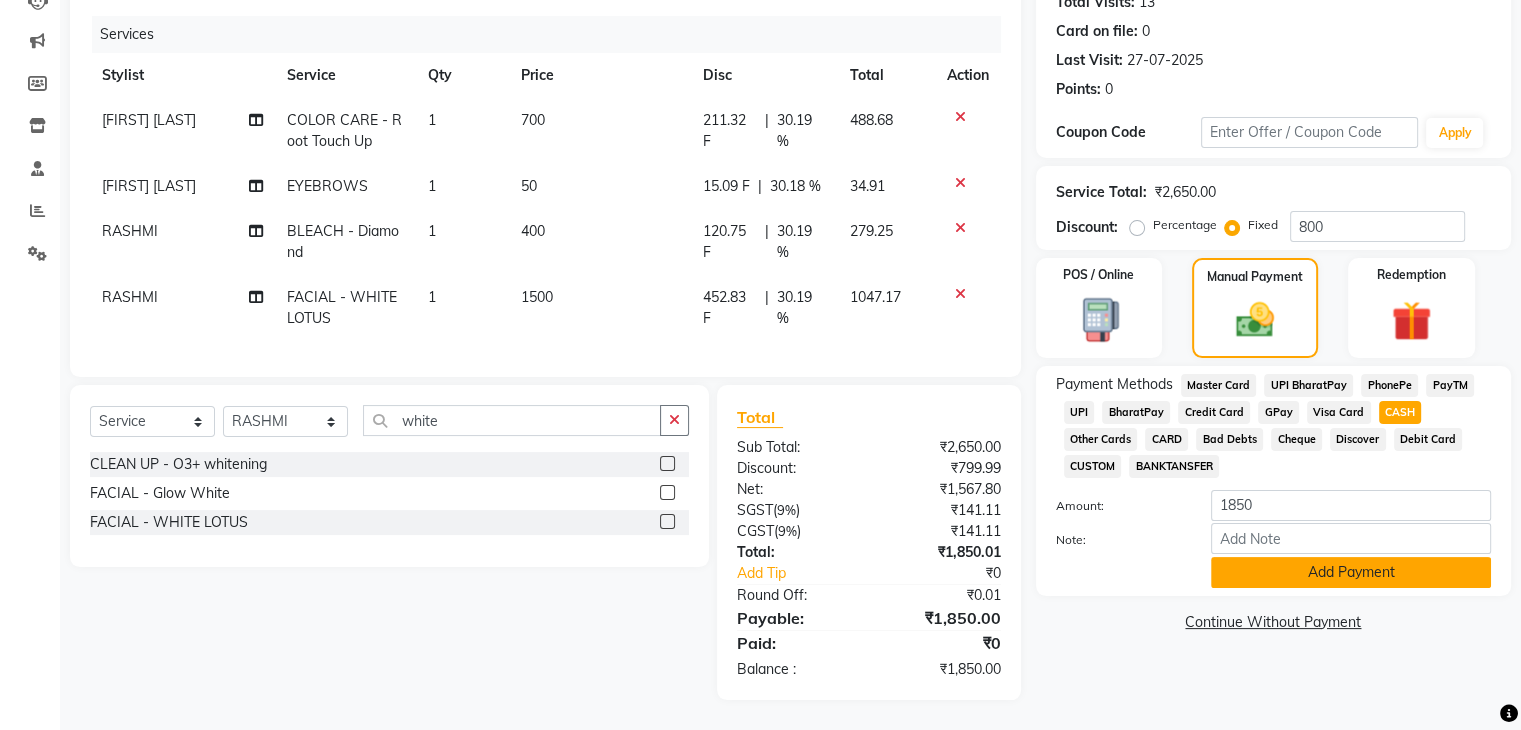 click on "Add Payment" 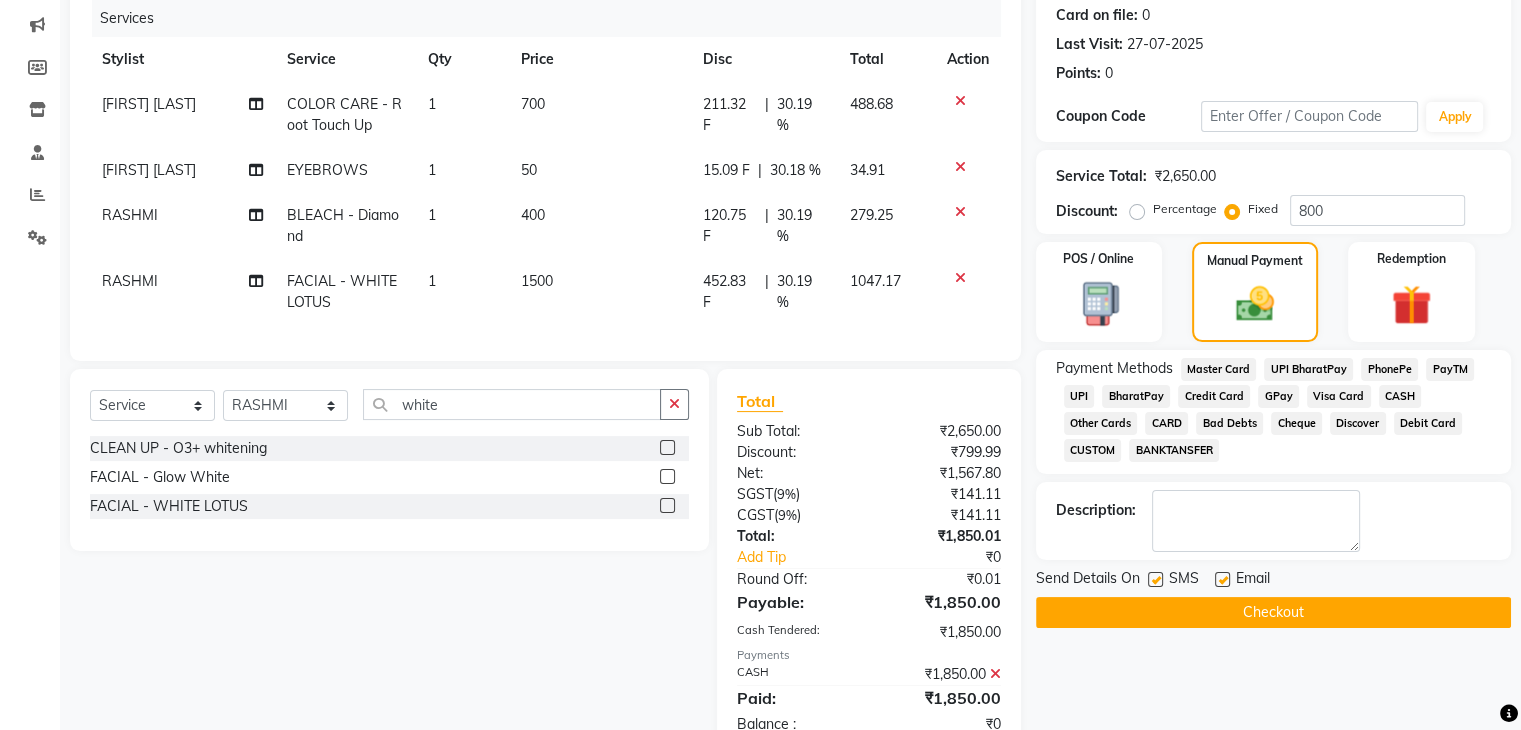 click on "Checkout" 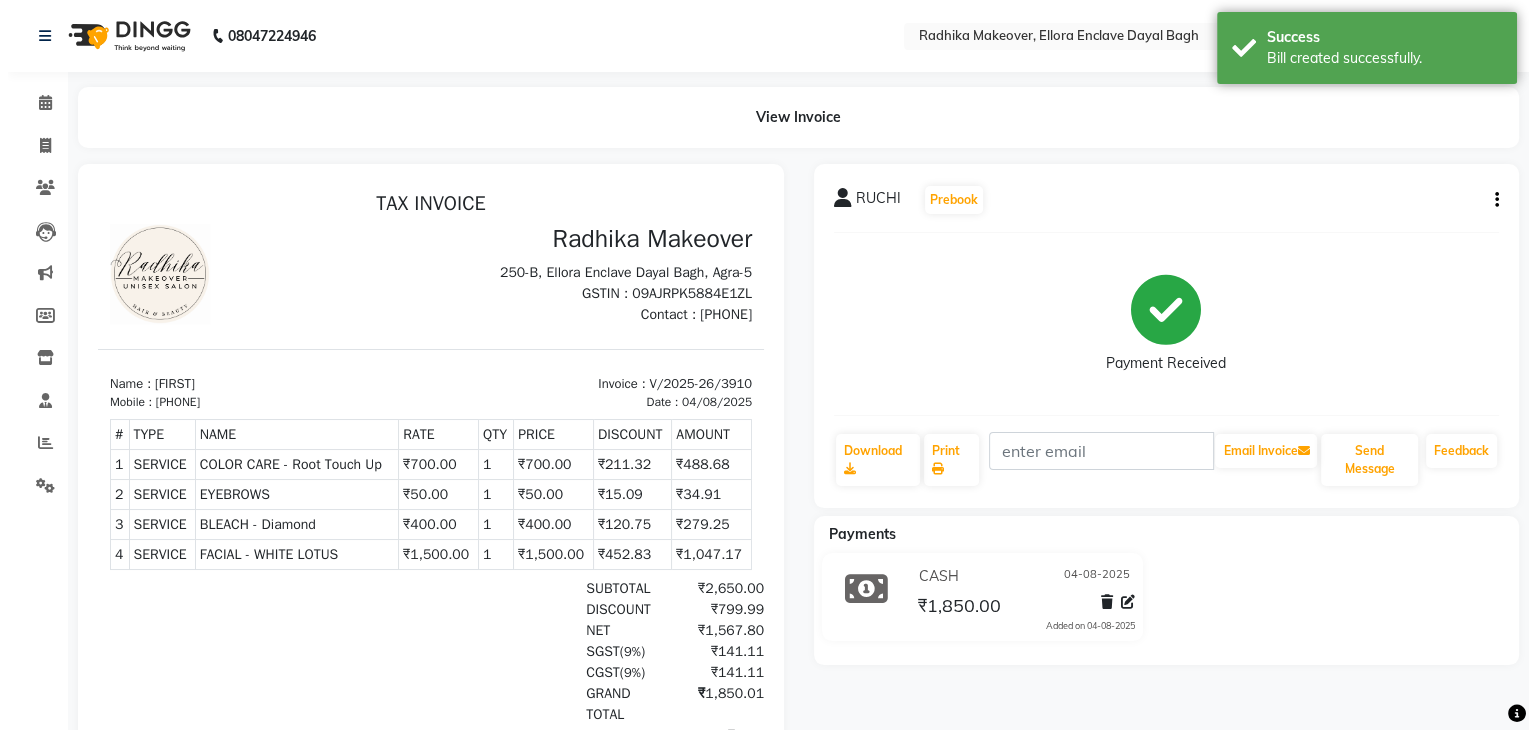scroll, scrollTop: 0, scrollLeft: 0, axis: both 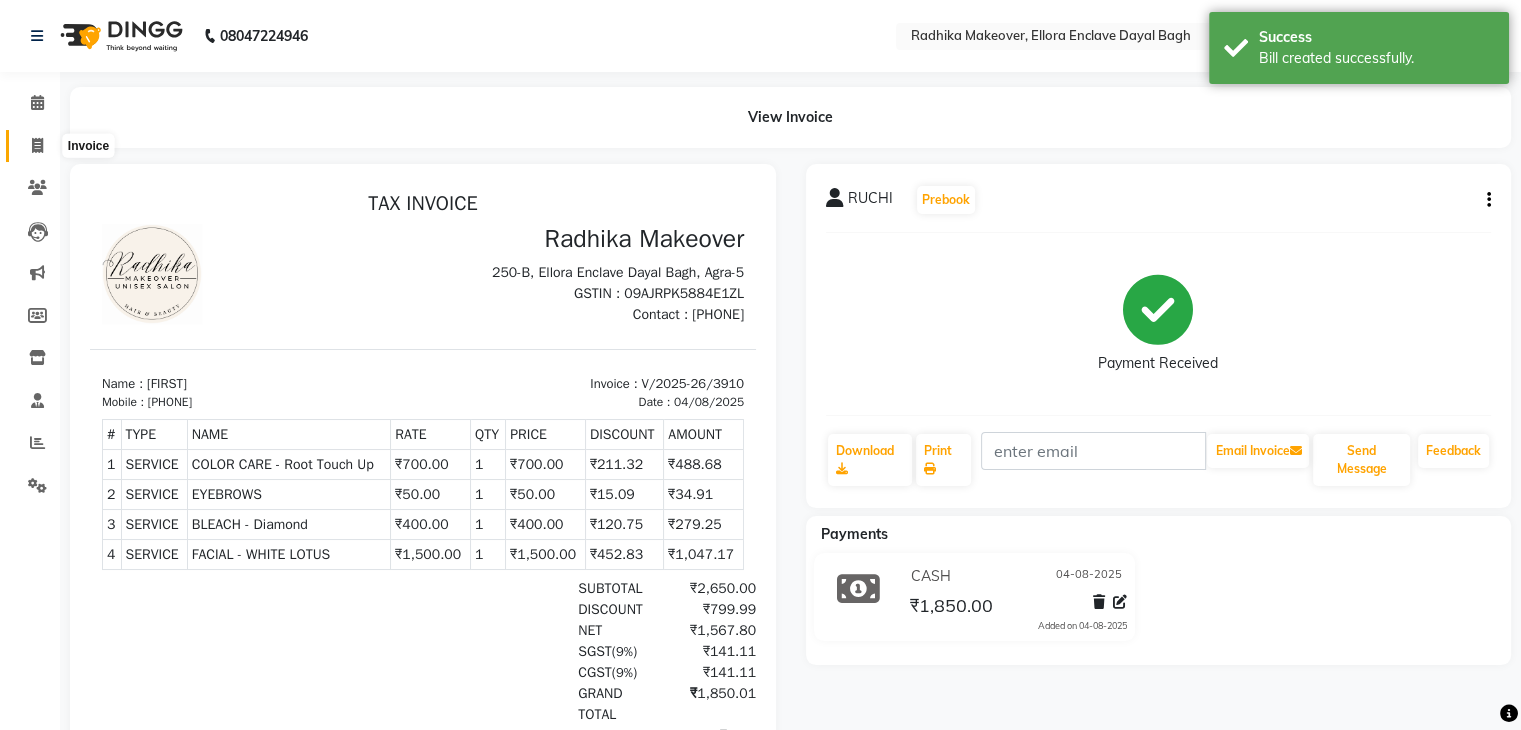 click 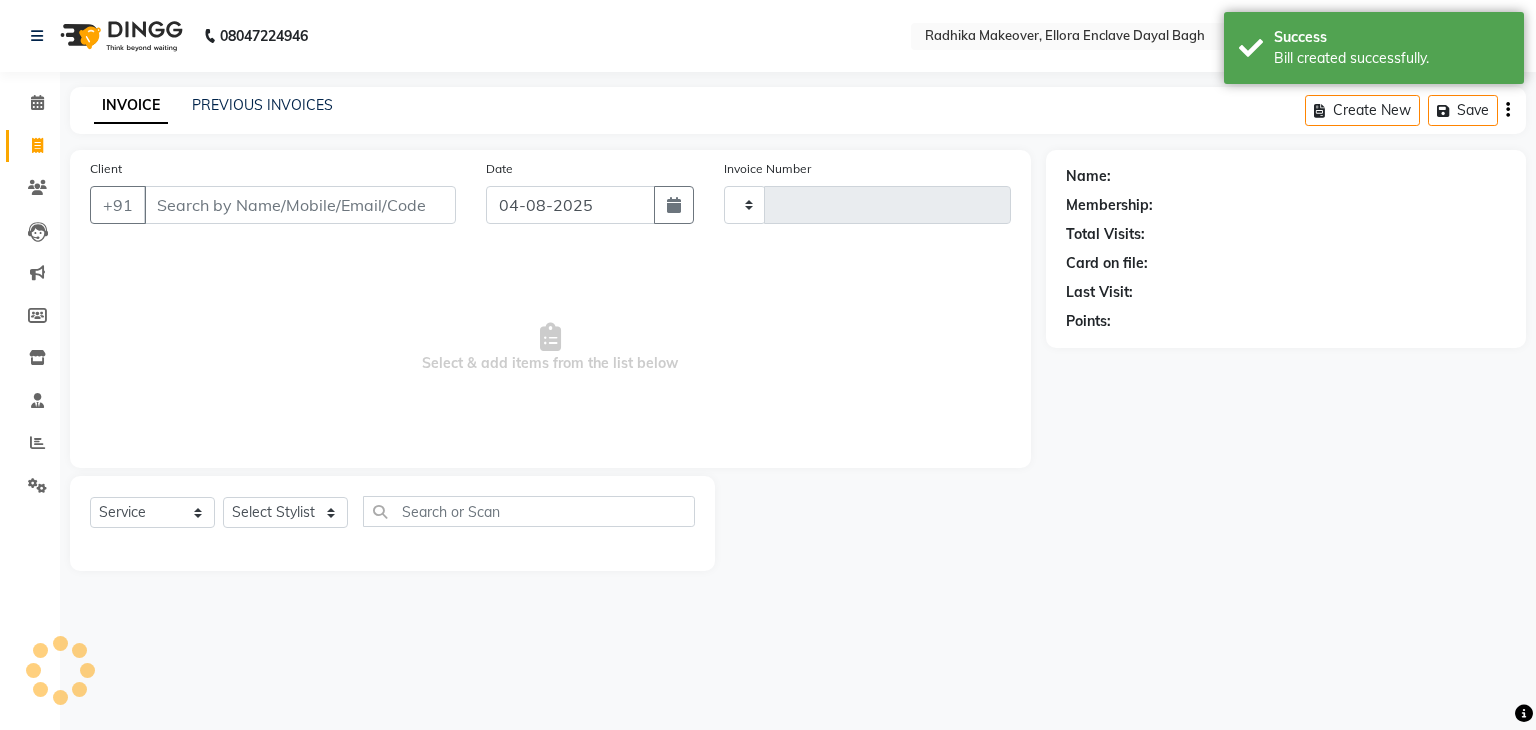 type on "3911" 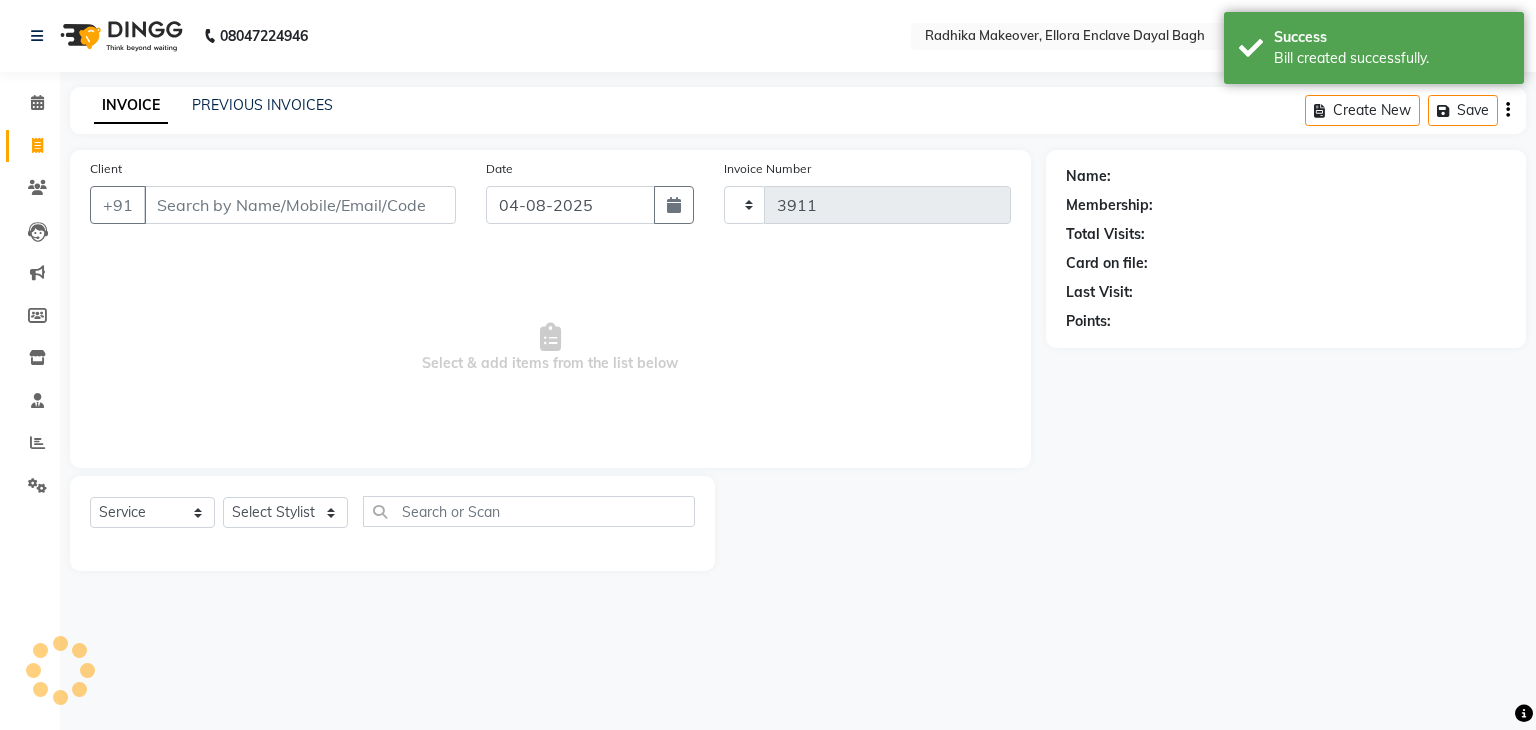 select on "6880" 